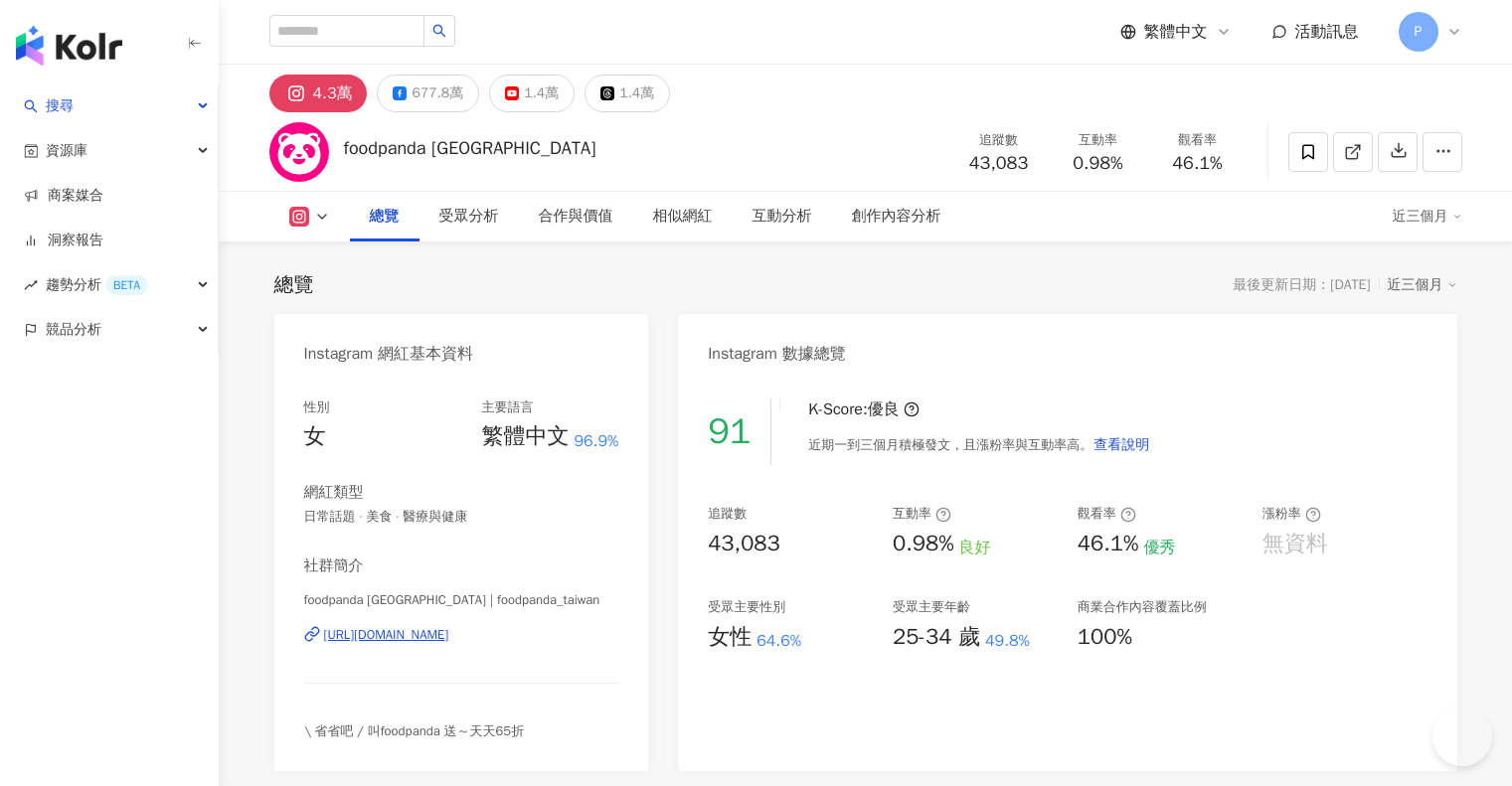 scroll, scrollTop: 0, scrollLeft: 0, axis: both 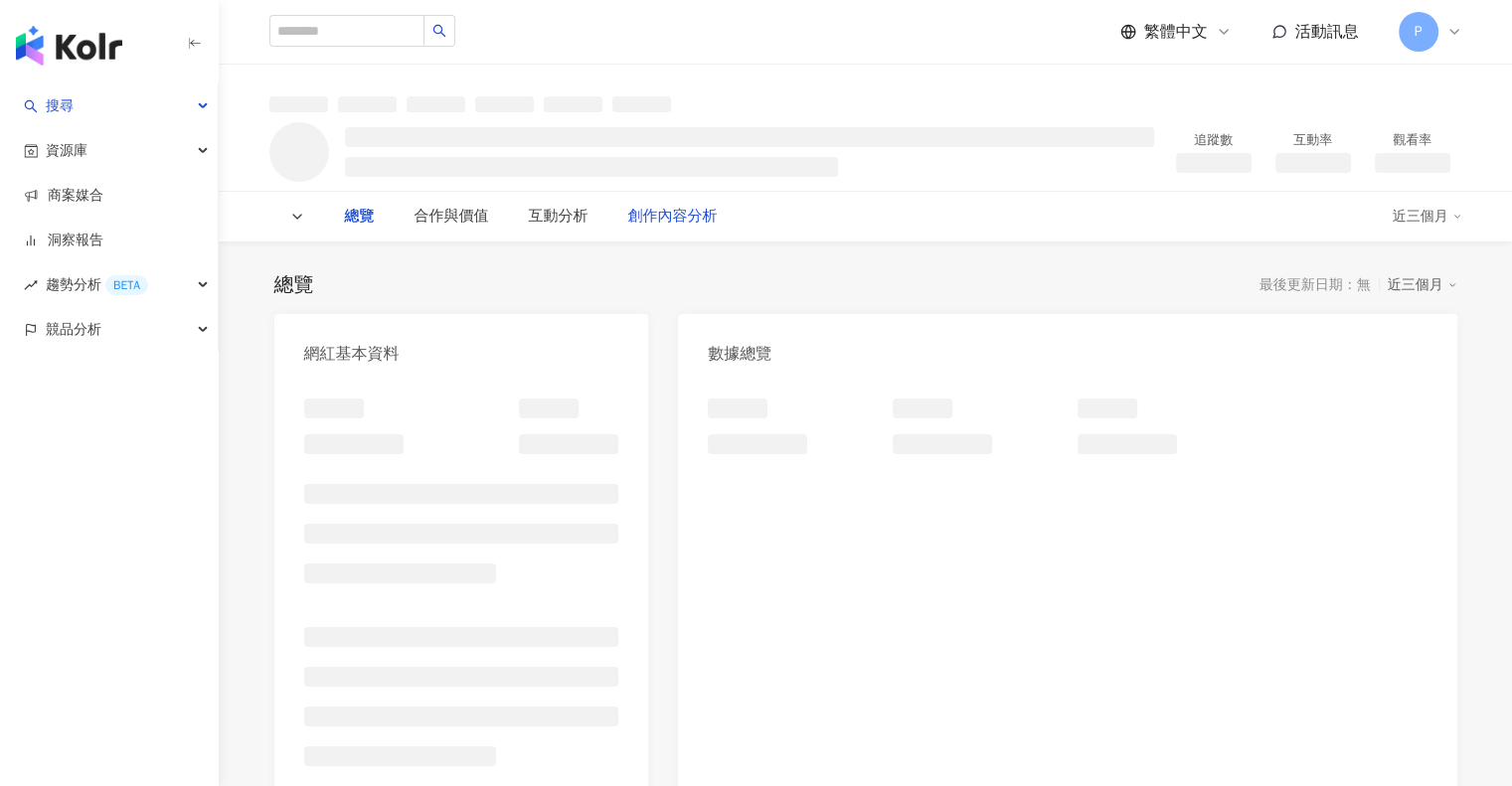 click on "創作內容分析" at bounding box center [673, 217] 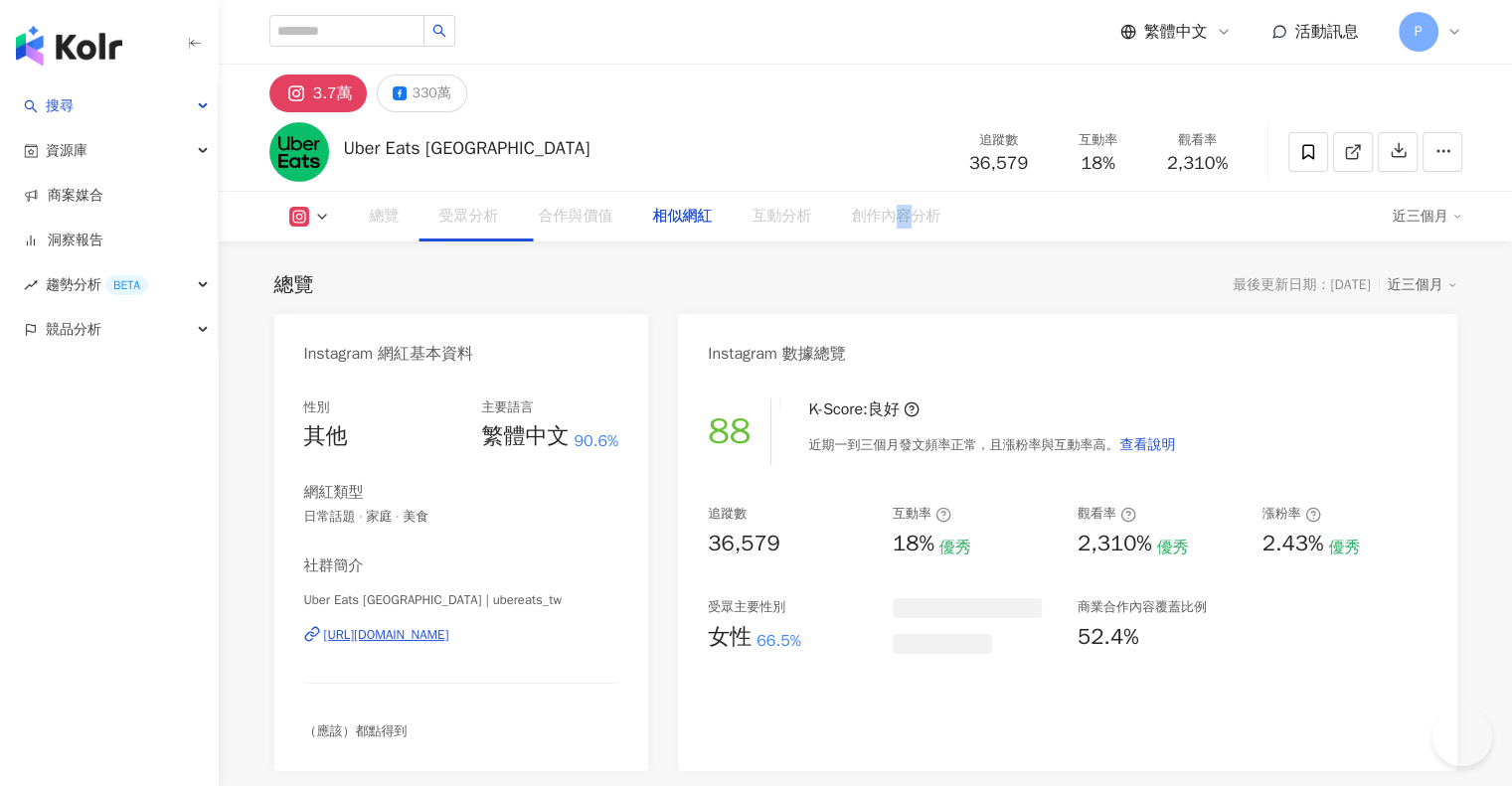 scroll, scrollTop: 0, scrollLeft: 0, axis: both 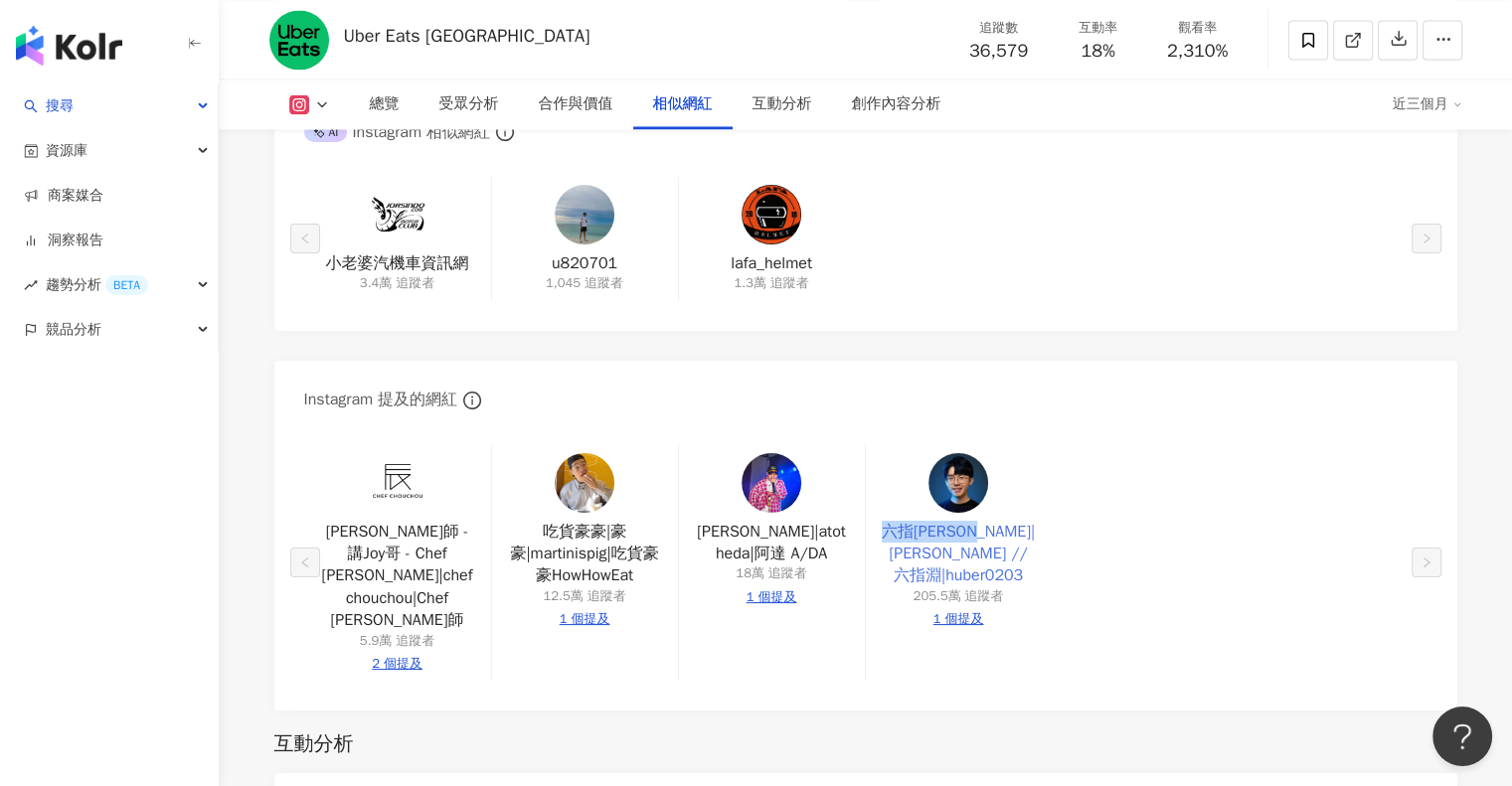 drag, startPoint x: 875, startPoint y: 528, endPoint x: 982, endPoint y: 534, distance: 107.16809 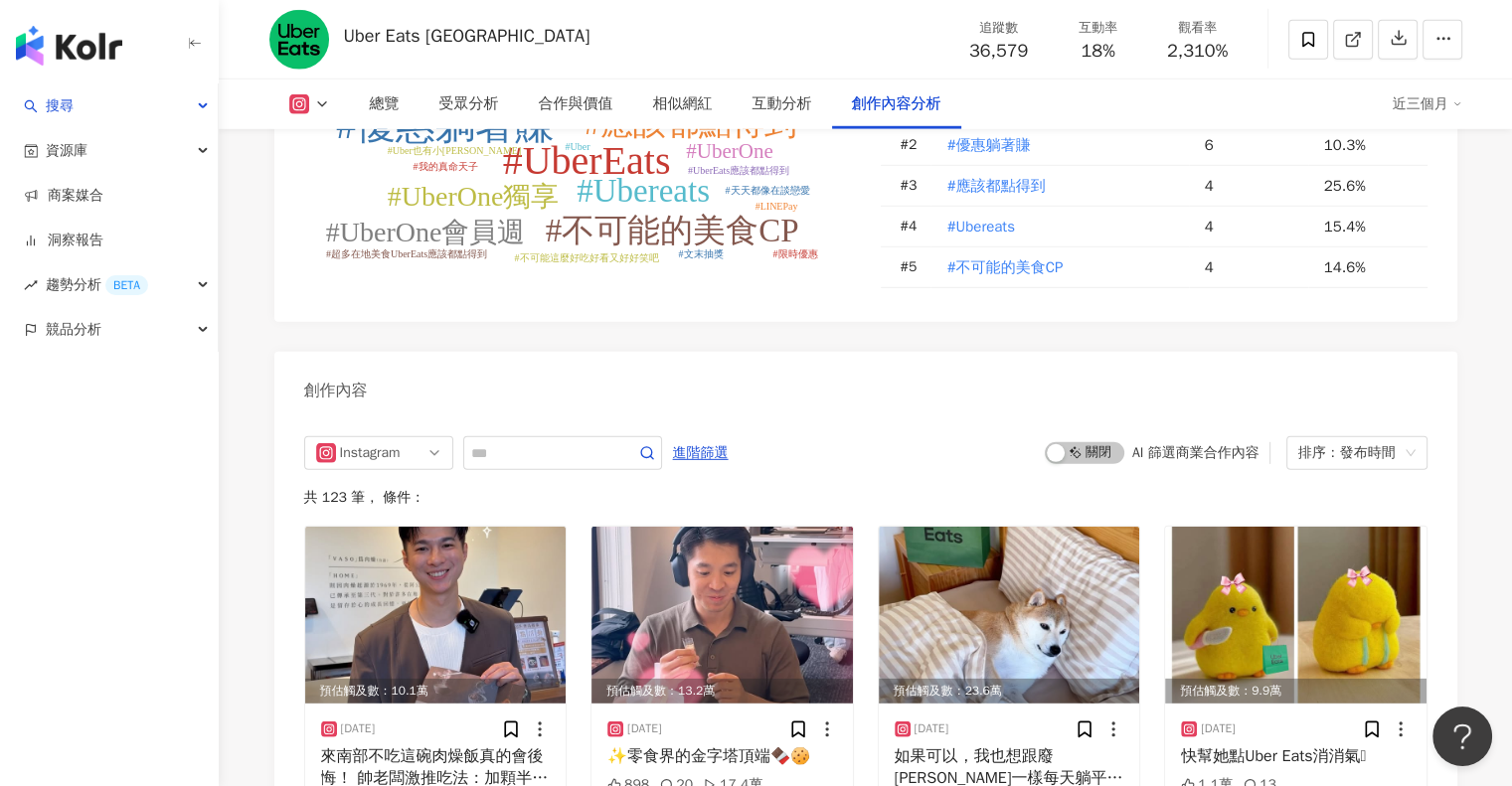 scroll, scrollTop: 5983, scrollLeft: 0, axis: vertical 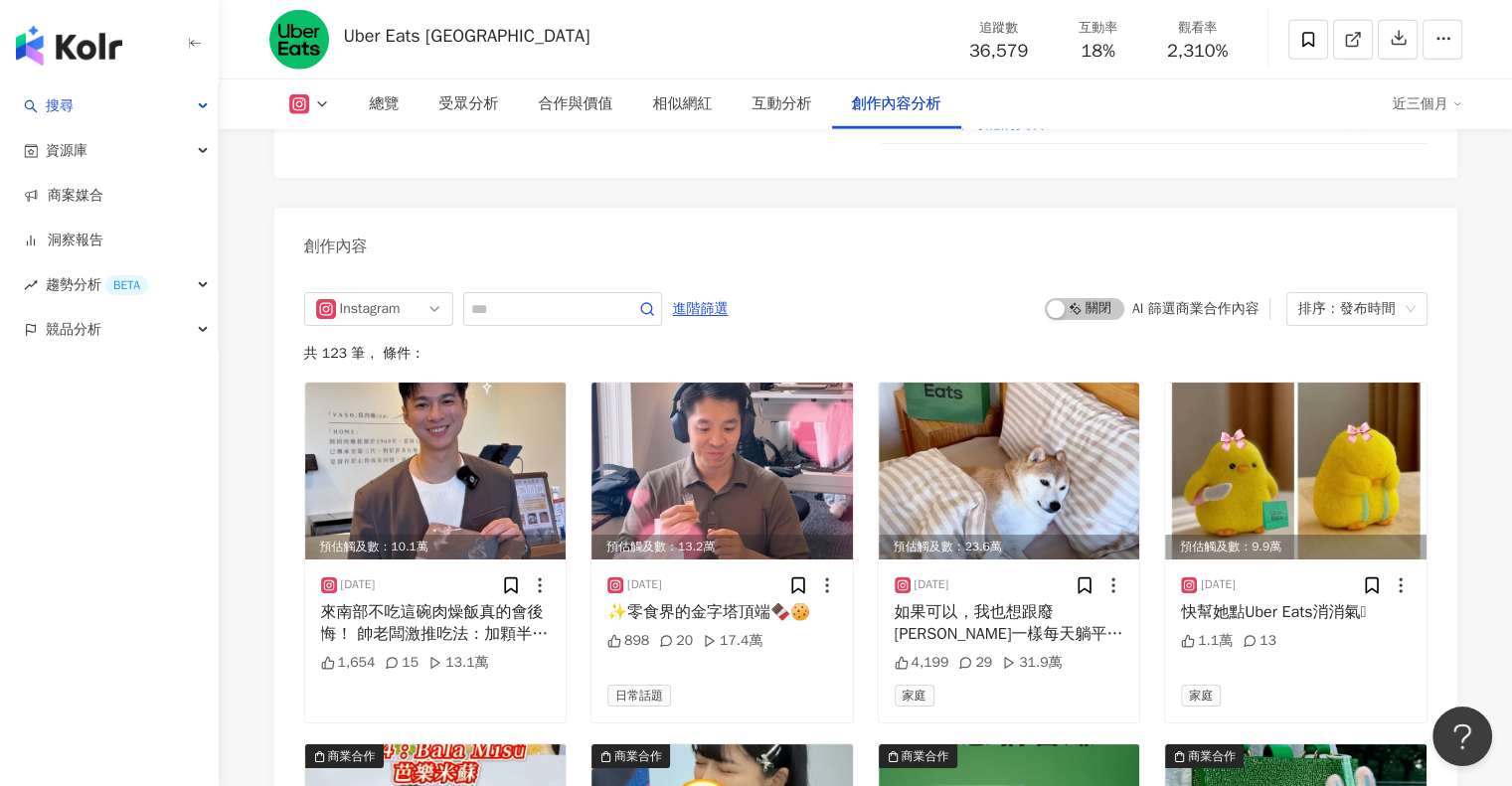 click on "Instagram 進階篩選 啟動 關閉 AI 篩選商業合作內容 排序：發布時間 共 123 筆 ，   條件： 預估觸及數：10.1萬 2025/7/23 來南部不吃這碗肉燥飯真的會後悔！
帥老闆激推吃法：加顆半熟蛋，蛋汁一口下去...我沒了🍳
米其林必比登上榜🌟 Uber Eats 在地之星 @vasohome_1969 1,654 15 13.1萬 預估觸及數：13.2萬 2025/7/21 ✨零食界的金字塔頂端🍫🍪 898 20 17.4萬 日常話題 預估觸及數：23.6萬 2025/7/16 如果可以，我也想跟廢柴一樣每天躺平啊😮‍💨
還好只要打開 Uber Eats 就可以優惠躺著賺 🔥
581 買1送1，直接回血啦！ 4,199 29 31.9萬 家庭 預估觸及數：9.9萬 2025/7/14 快幫她點Uber Eats消消氣🫣 1.1萬 13 家庭 商業合作 預估觸及數：5.3萬 2025/7/10 被 @chefchouchou 燒到了… #不可能的美食CP 芭樂米蘇 我先跪 🙇‍♀️
決定自己試試看這道0廚藝也能變出來的夏日甜點！✨
吃起來酸酸甜甜～像極了愛情💚" at bounding box center [866, 902] 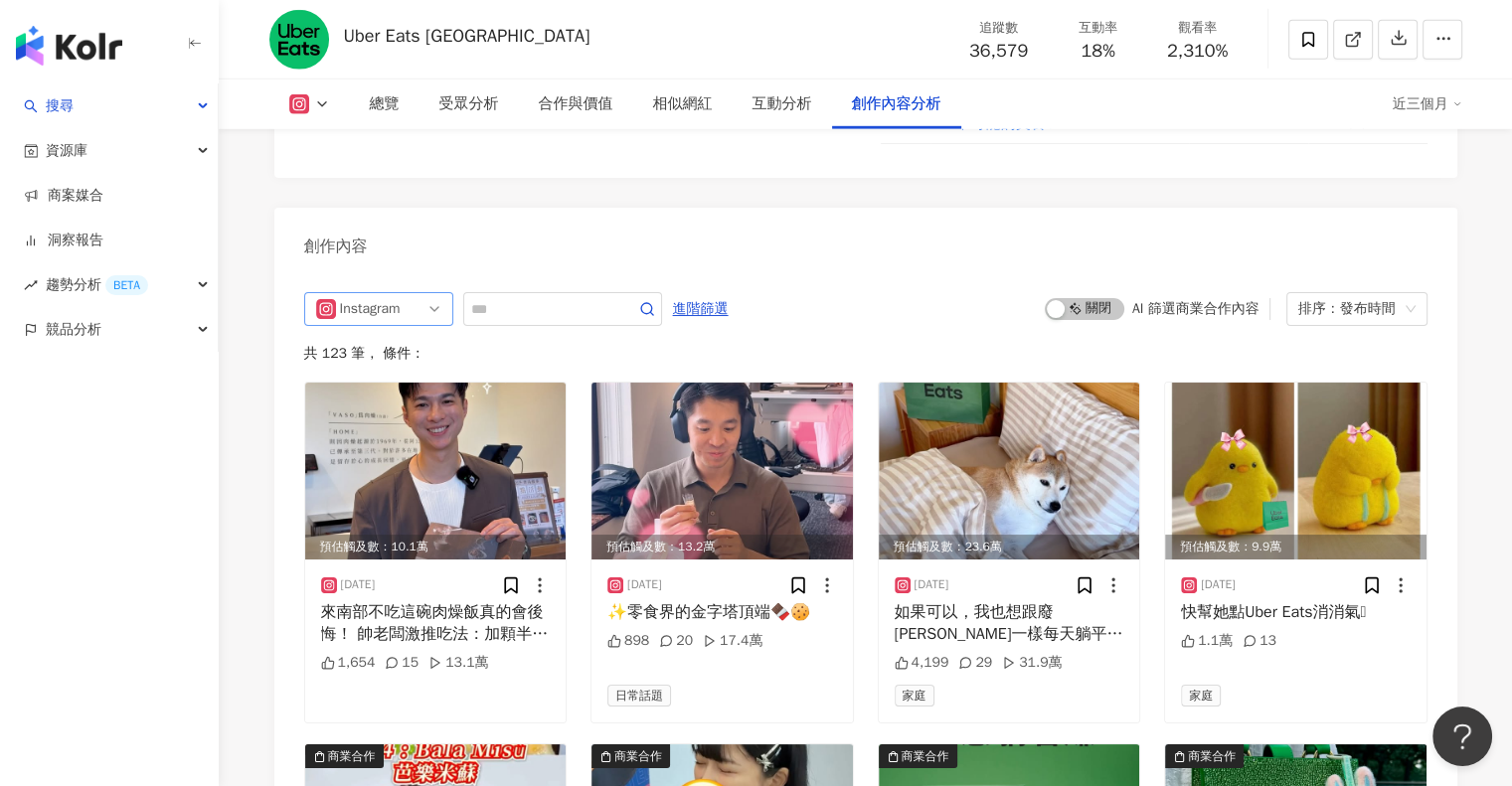 click on "Instagram" at bounding box center [379, 309] 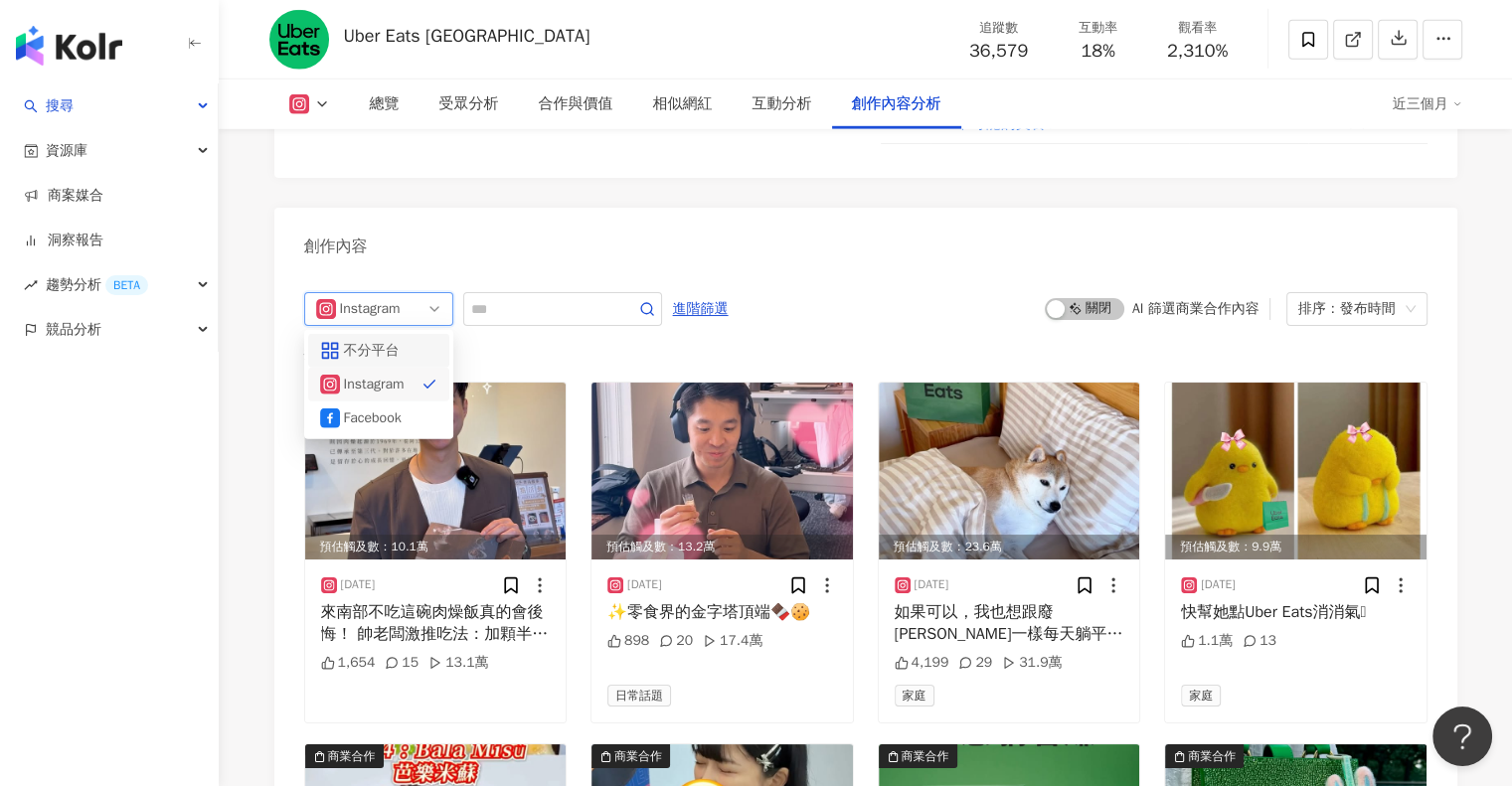 click on "不分平台" at bounding box center [379, 351] 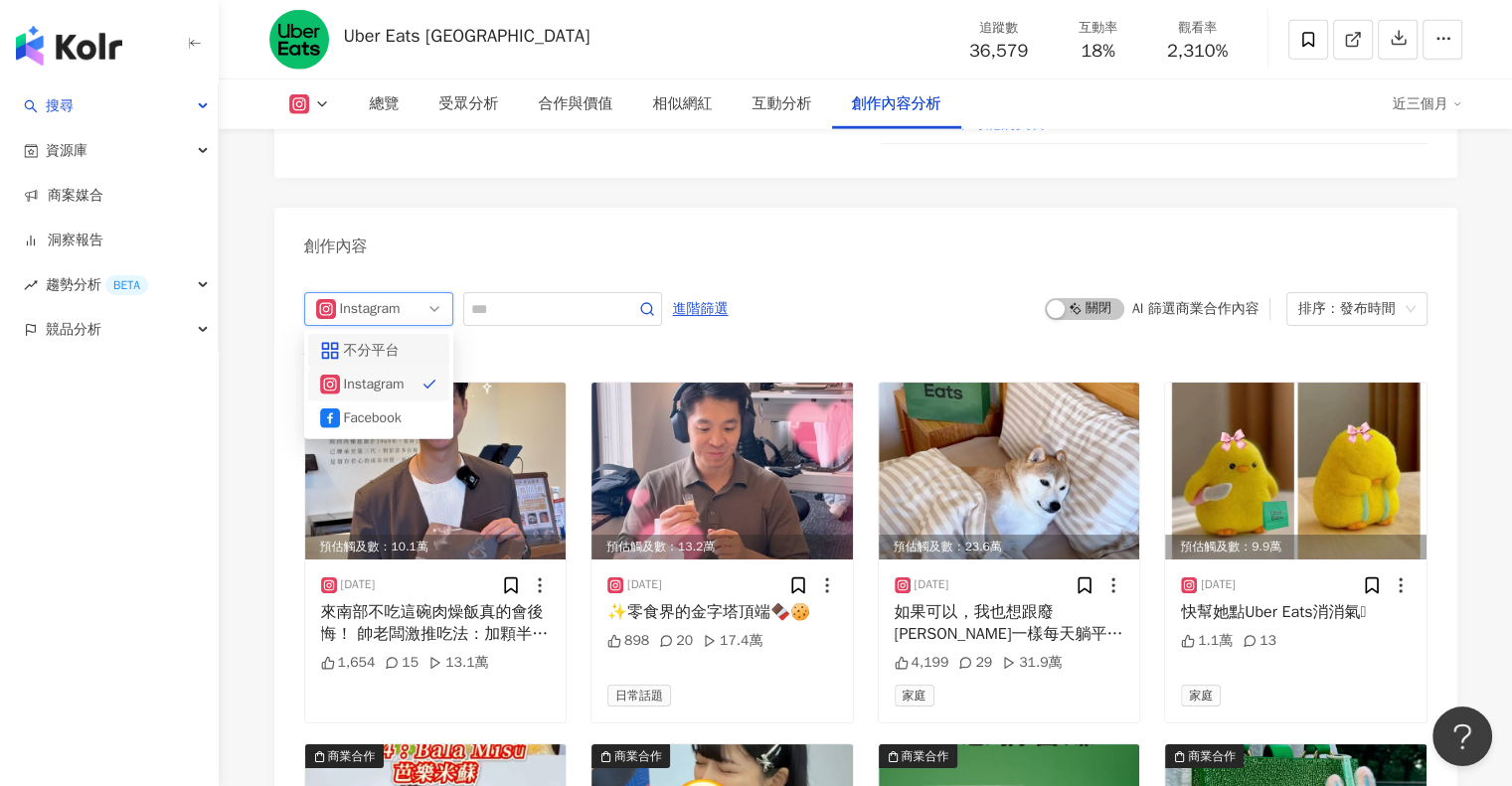 click on "ig Instagram all ig 不分平台 Instagram Facebook 進階篩選 啟動 關閉 AI 篩選商業合作內容 排序：發布時間 共 123 筆 ，   條件： 預估觸及數：10.1萬 2025/7/23 來南部不吃這碗肉燥飯真的會後悔！
帥老闆激推吃法：加顆半熟蛋，蛋汁一口下去...我沒了🍳
米其林必比登上榜🌟 Uber Eats 在地之星 @vasohome_1969 1,654 15 13.1萬 預估觸及數：13.2萬 2025/7/21 ✨零食界的金字塔頂端🍫🍪 898 20 17.4萬 日常話題 預估觸及數：23.6萬 2025/7/16 如果可以，我也想跟廢柴一樣每天躺平啊😮‍💨
還好只要打開 Uber Eats 就可以優惠躺著賺 🔥
581 買1送1，直接回血啦！ 4,199 29 31.9萬 家庭 預估觸及數：9.9萬 2025/7/14 快幫她點Uber Eats消消氣🫣 1.1萬 13 家庭 商業合作 預估觸及數：5.3萬 2025/7/10 1,119 16 6.4萬 美食 商業合作 預估觸及數：27.6萬 2025/7/8 4,921 53 37.6萬 美食 商業合作 預估觸及數：1萬 2025/7/5 43 8 3,628 家庭 4,042" at bounding box center [866, 902] 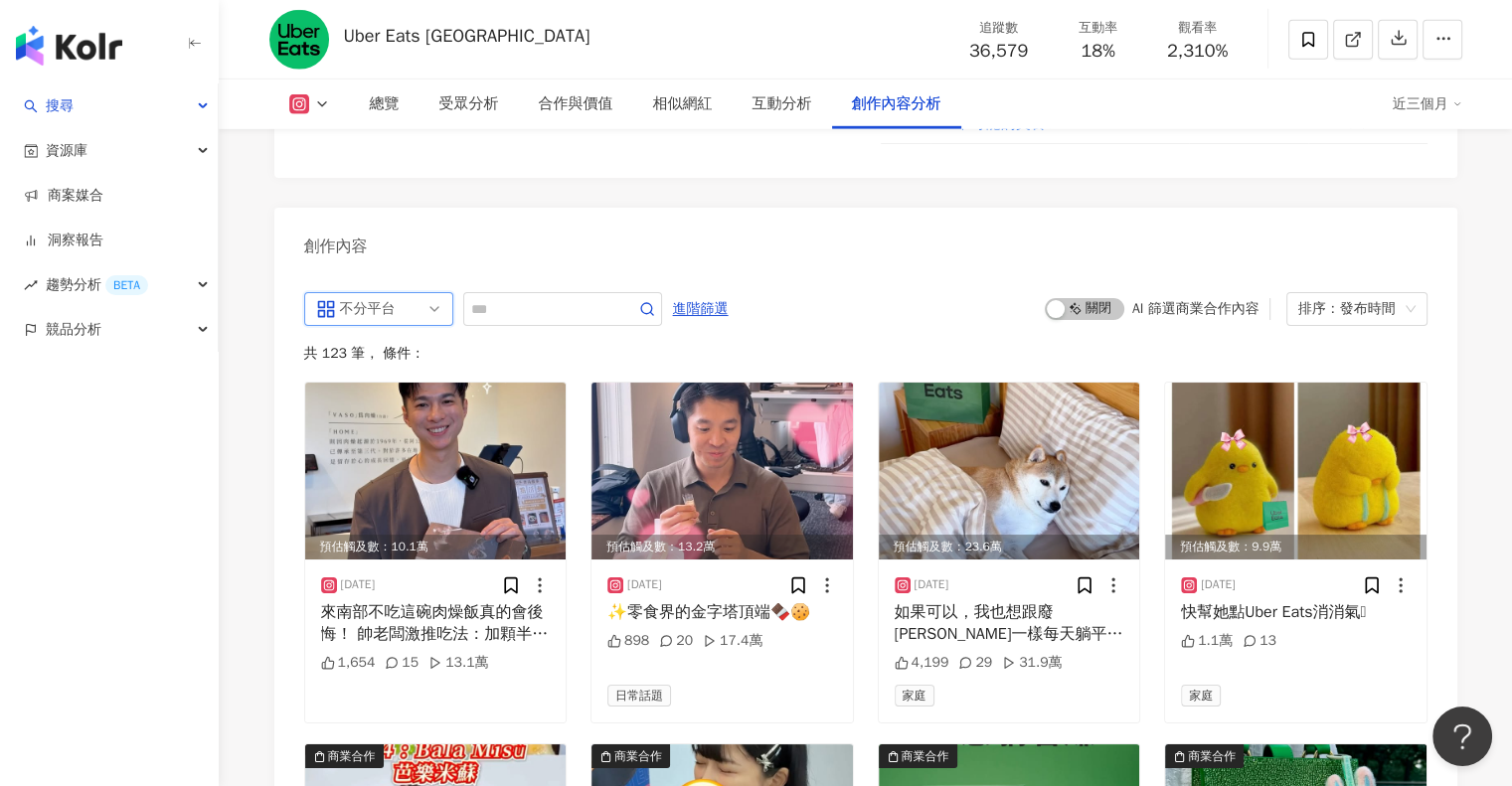 scroll, scrollTop: 6075, scrollLeft: 0, axis: vertical 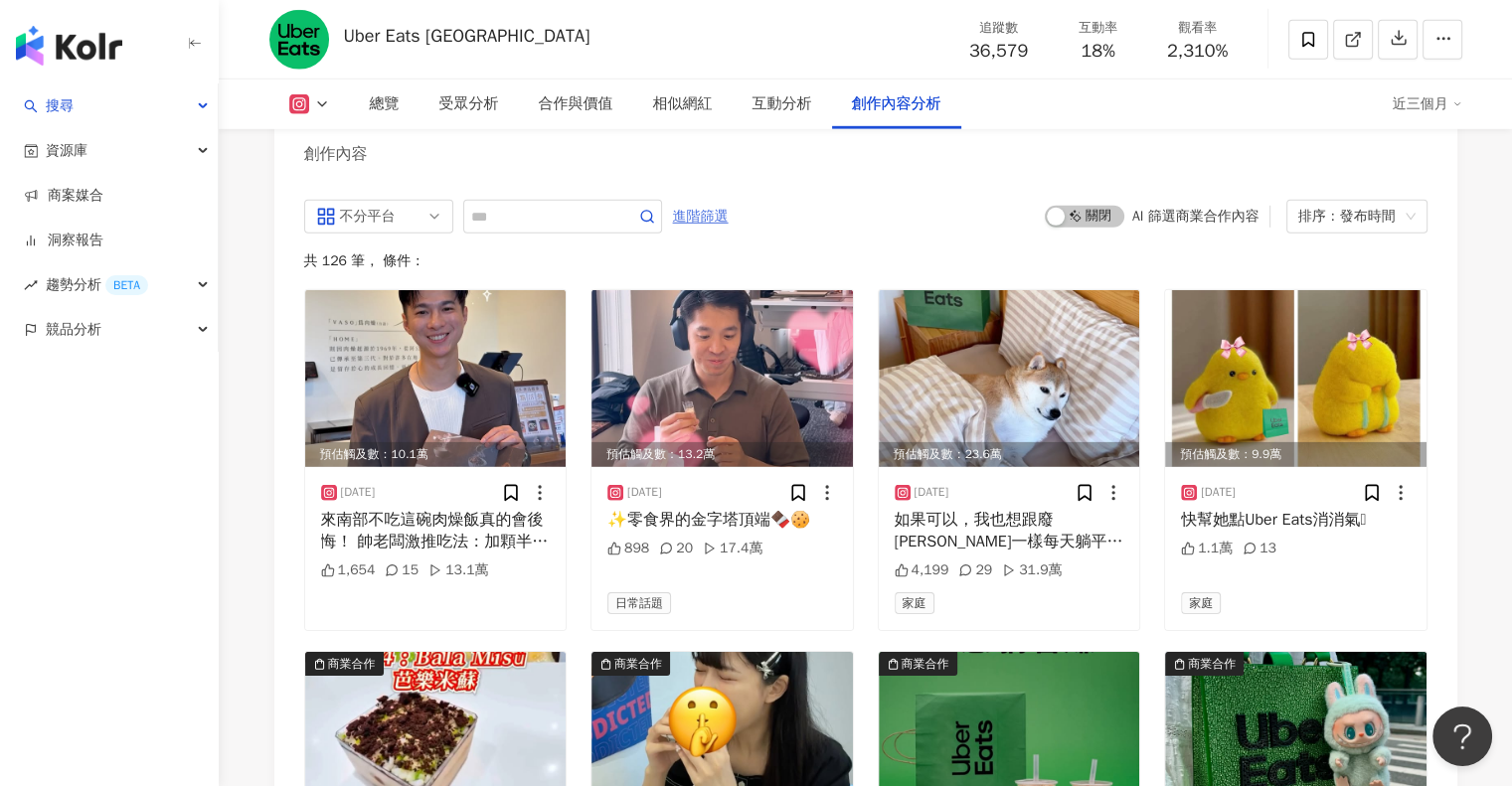 click on "進階篩選" at bounding box center (701, 217) 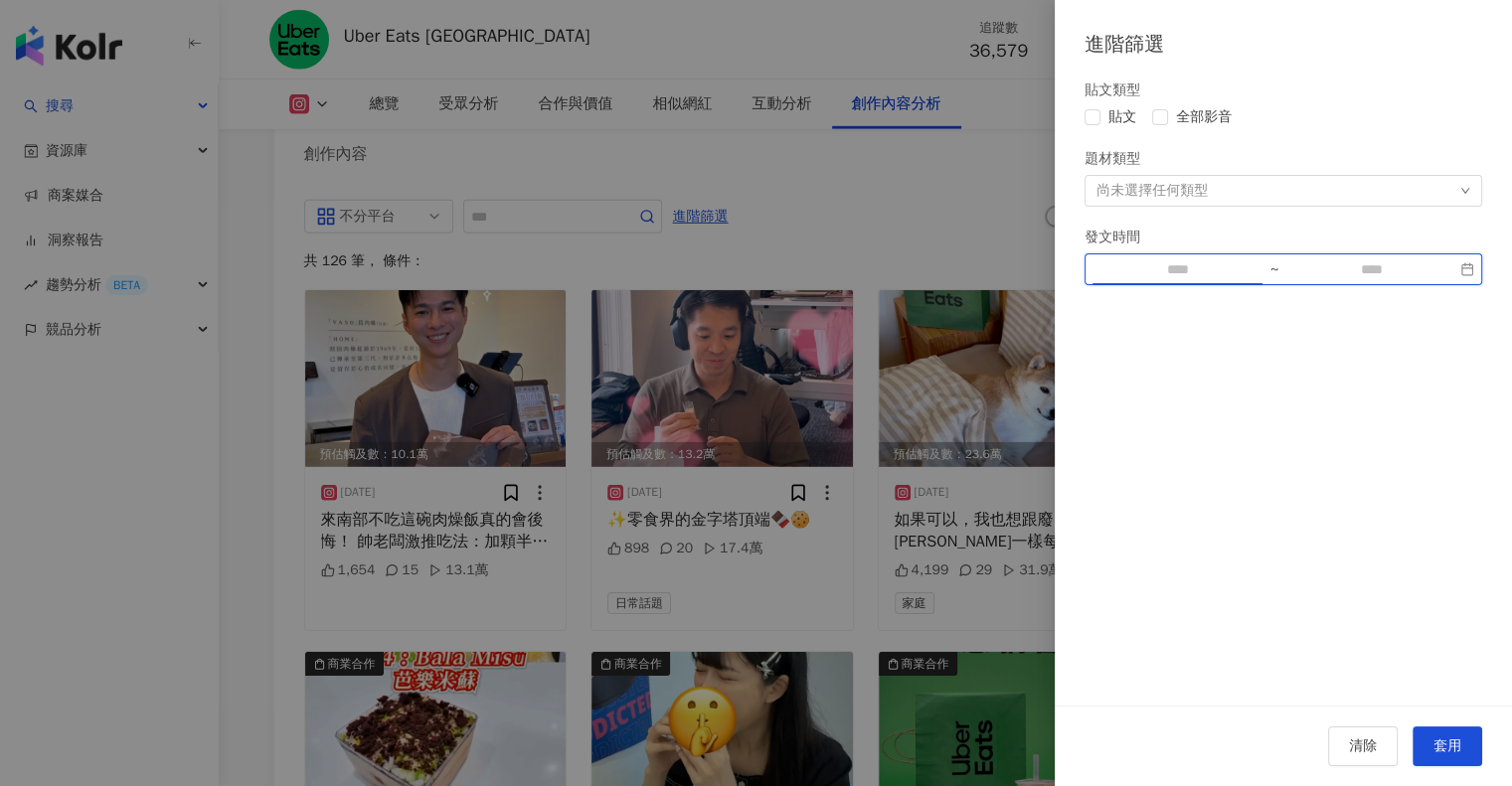 click at bounding box center [1177, 269] 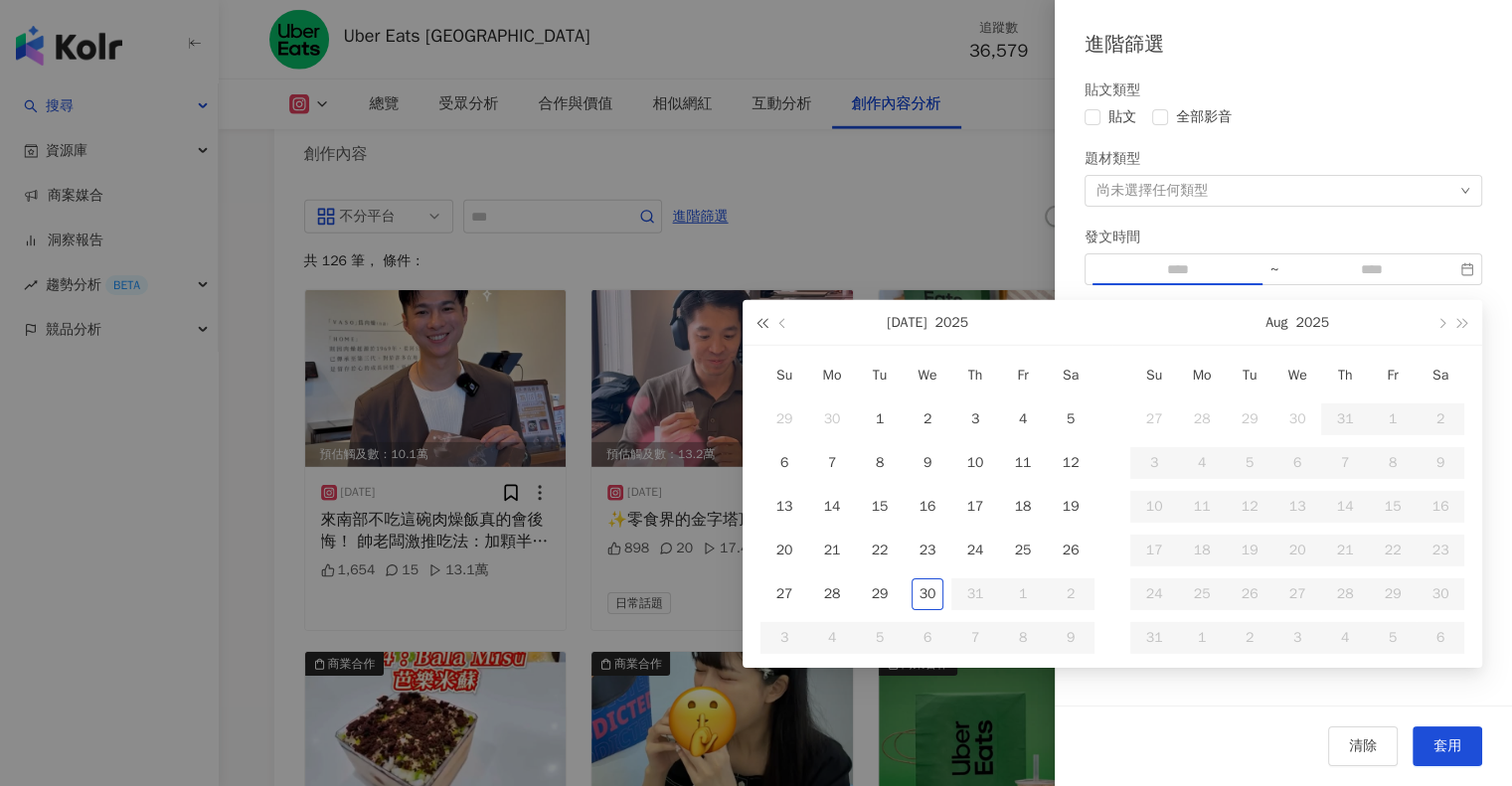 click at bounding box center [761, 322] 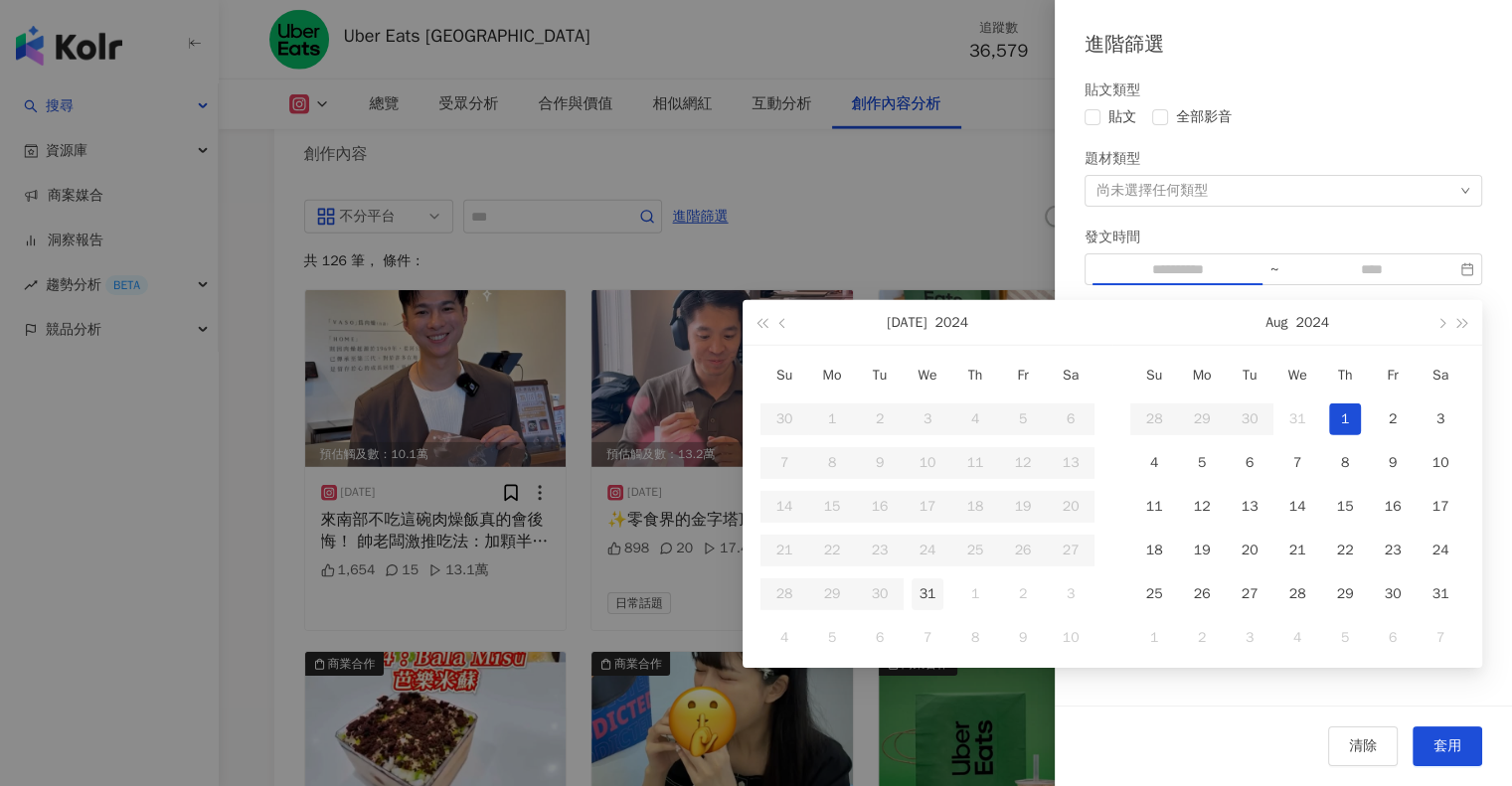 type on "**********" 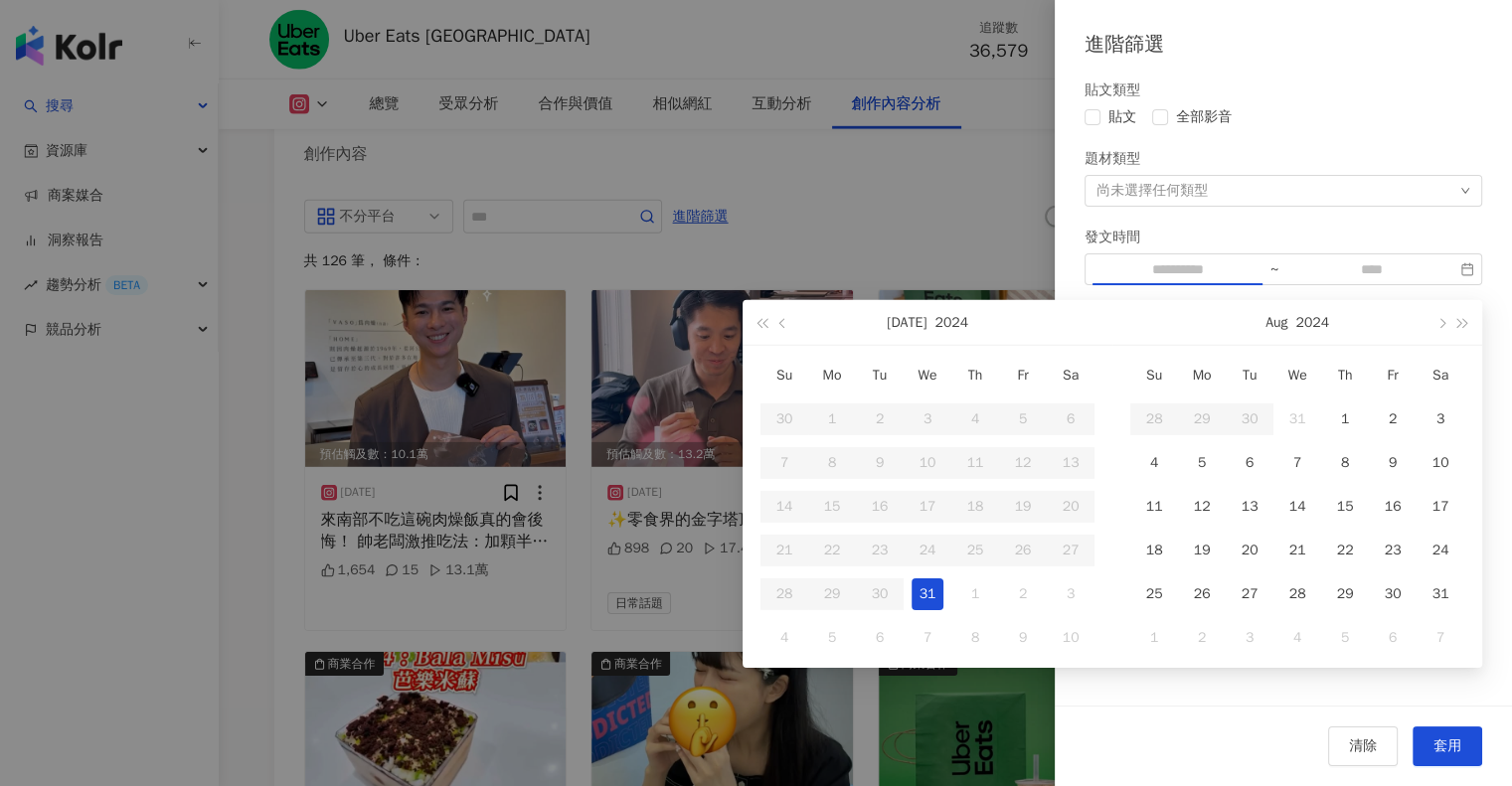 click on "31" at bounding box center [927, 594] 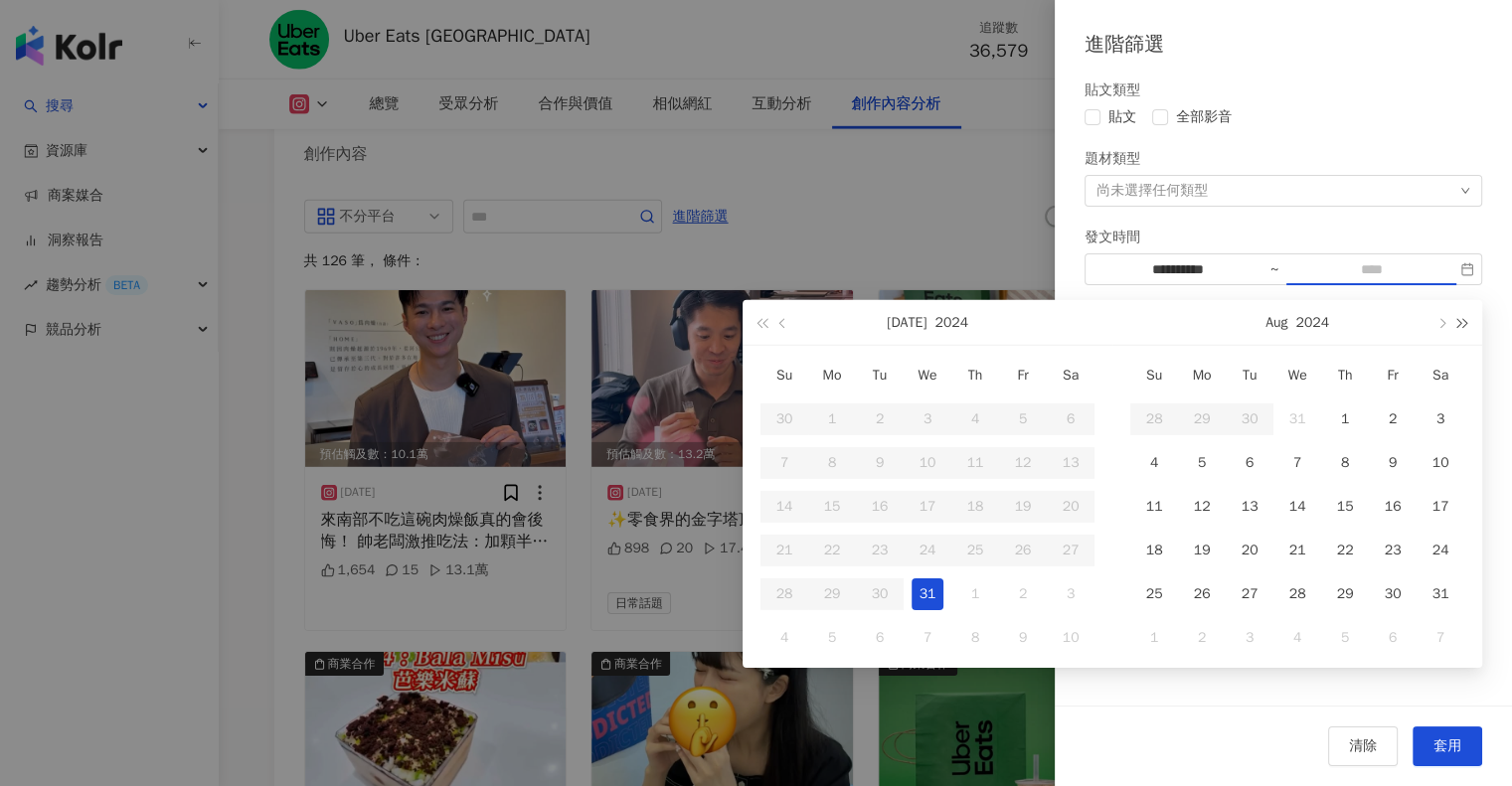 click at bounding box center [1463, 322] 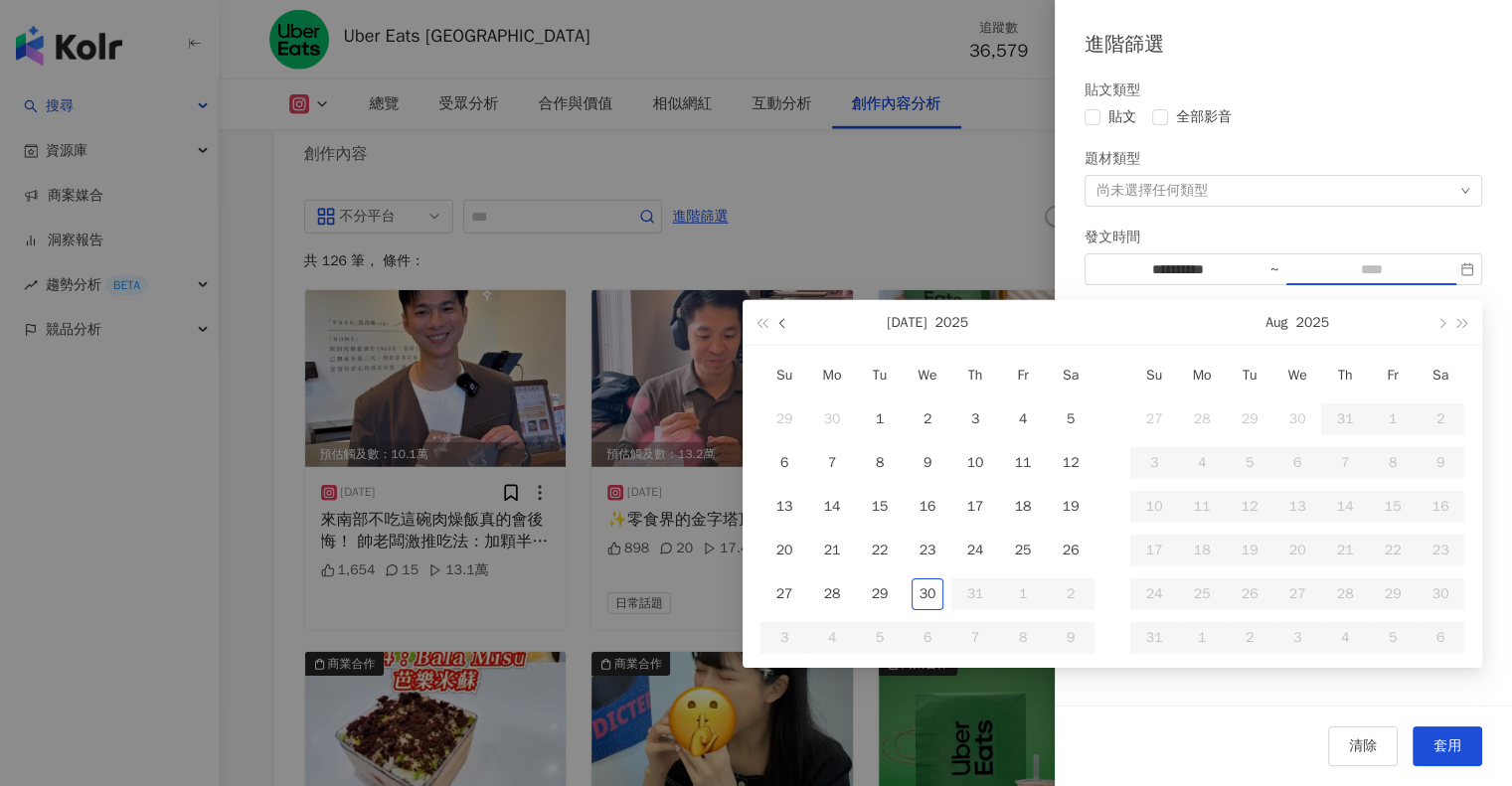 click at bounding box center [783, 322] 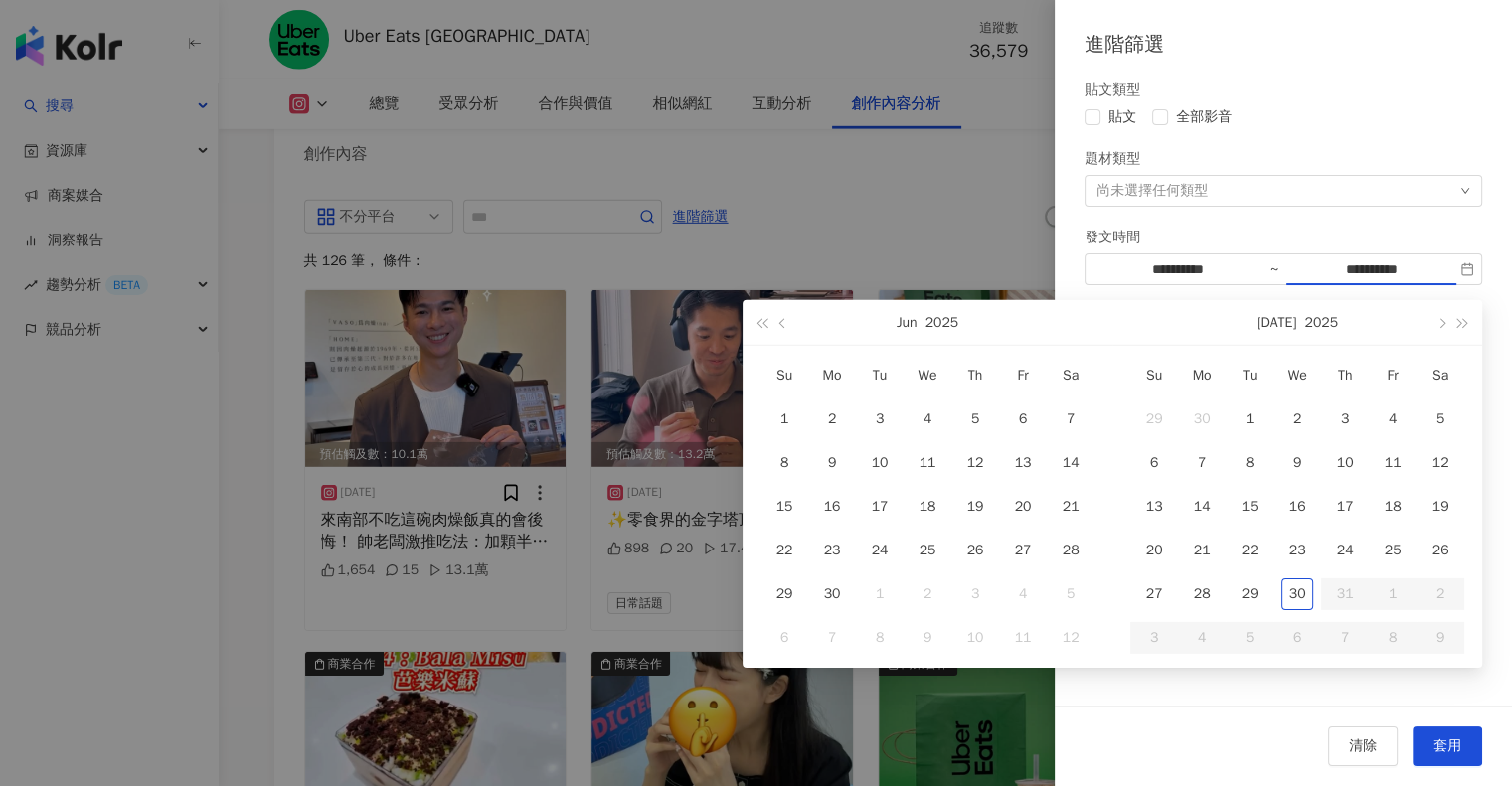 type on "**********" 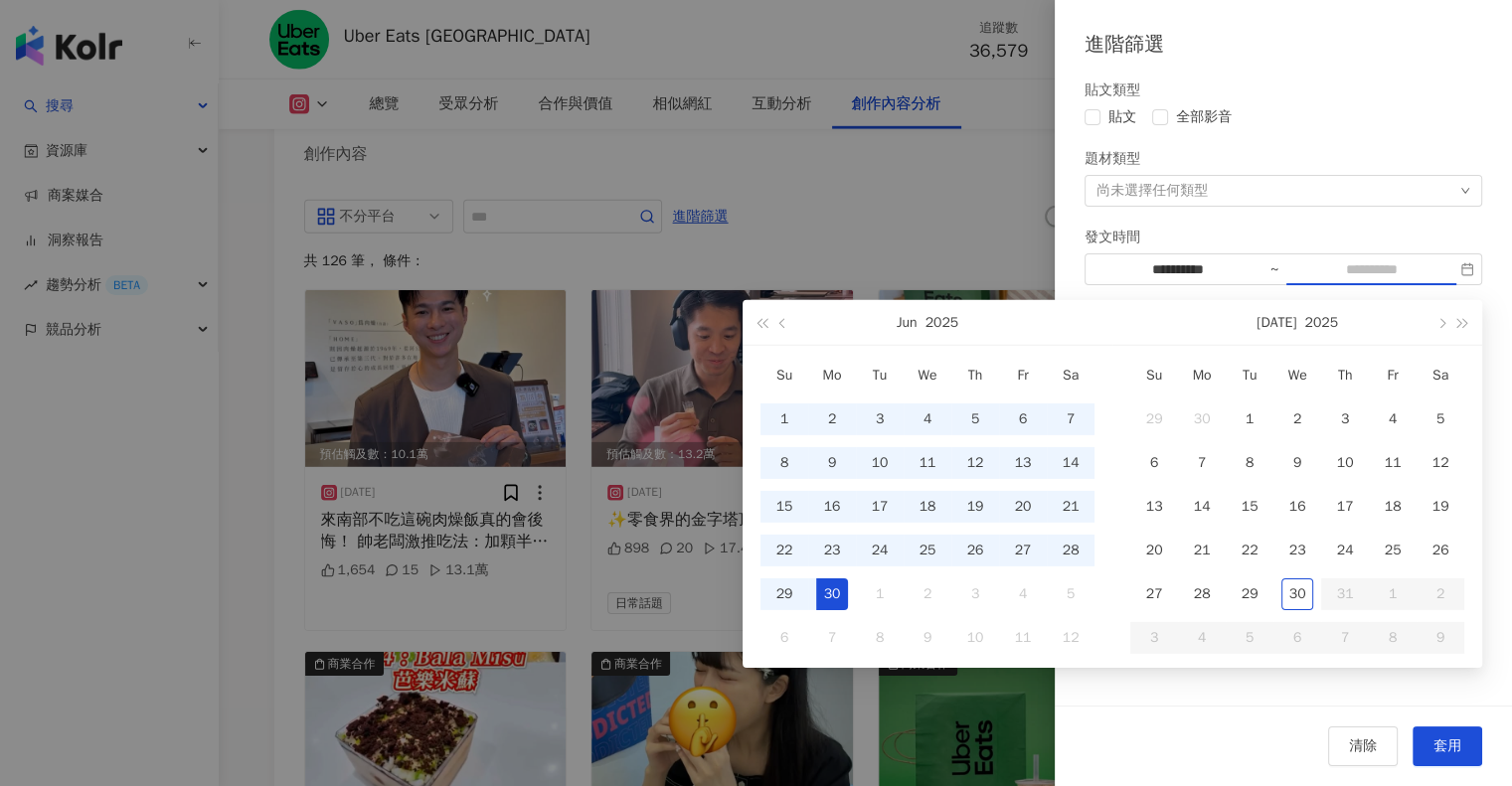 click on "30" at bounding box center (832, 594) 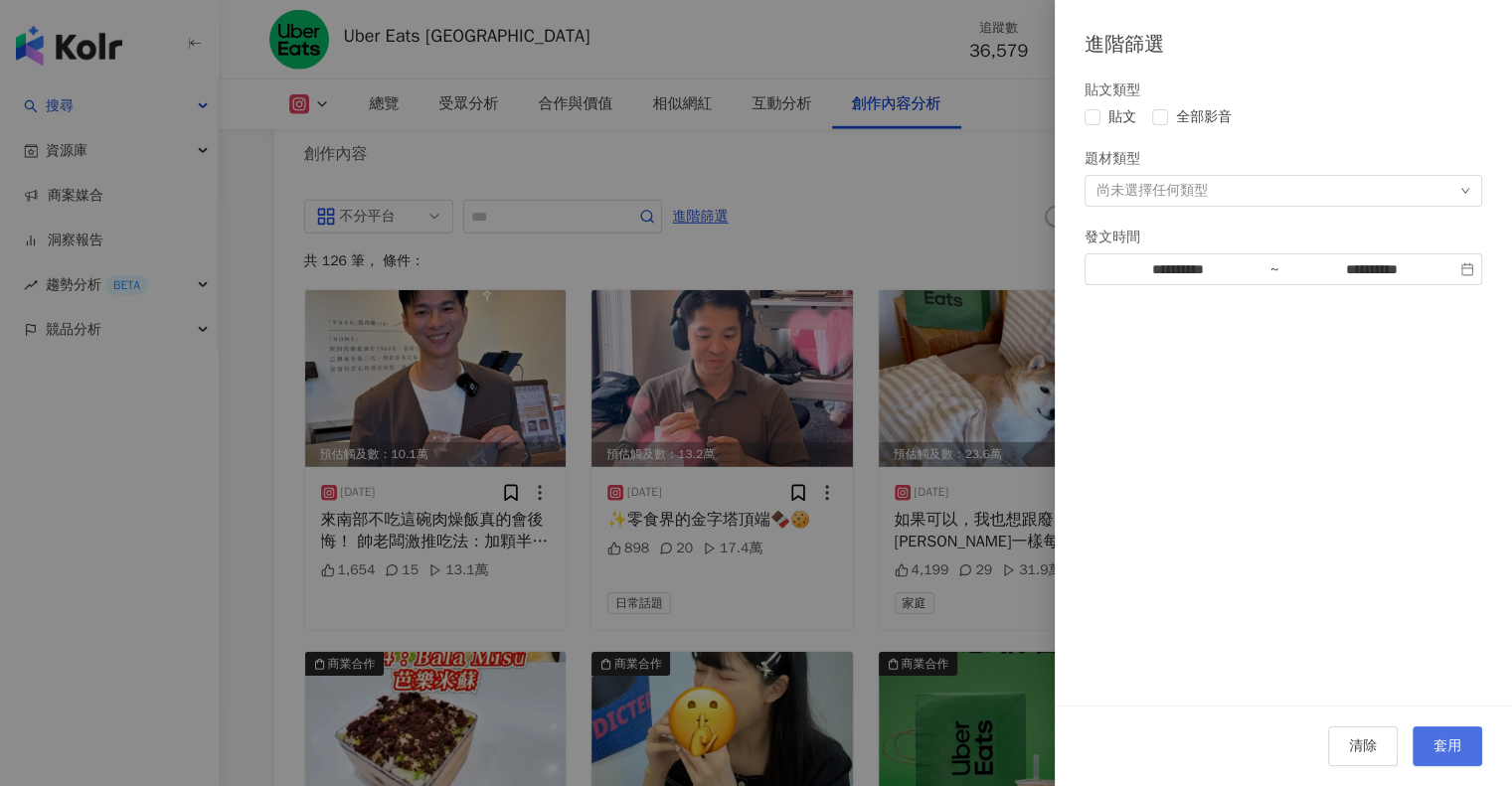 click on "套用" at bounding box center (1447, 746) 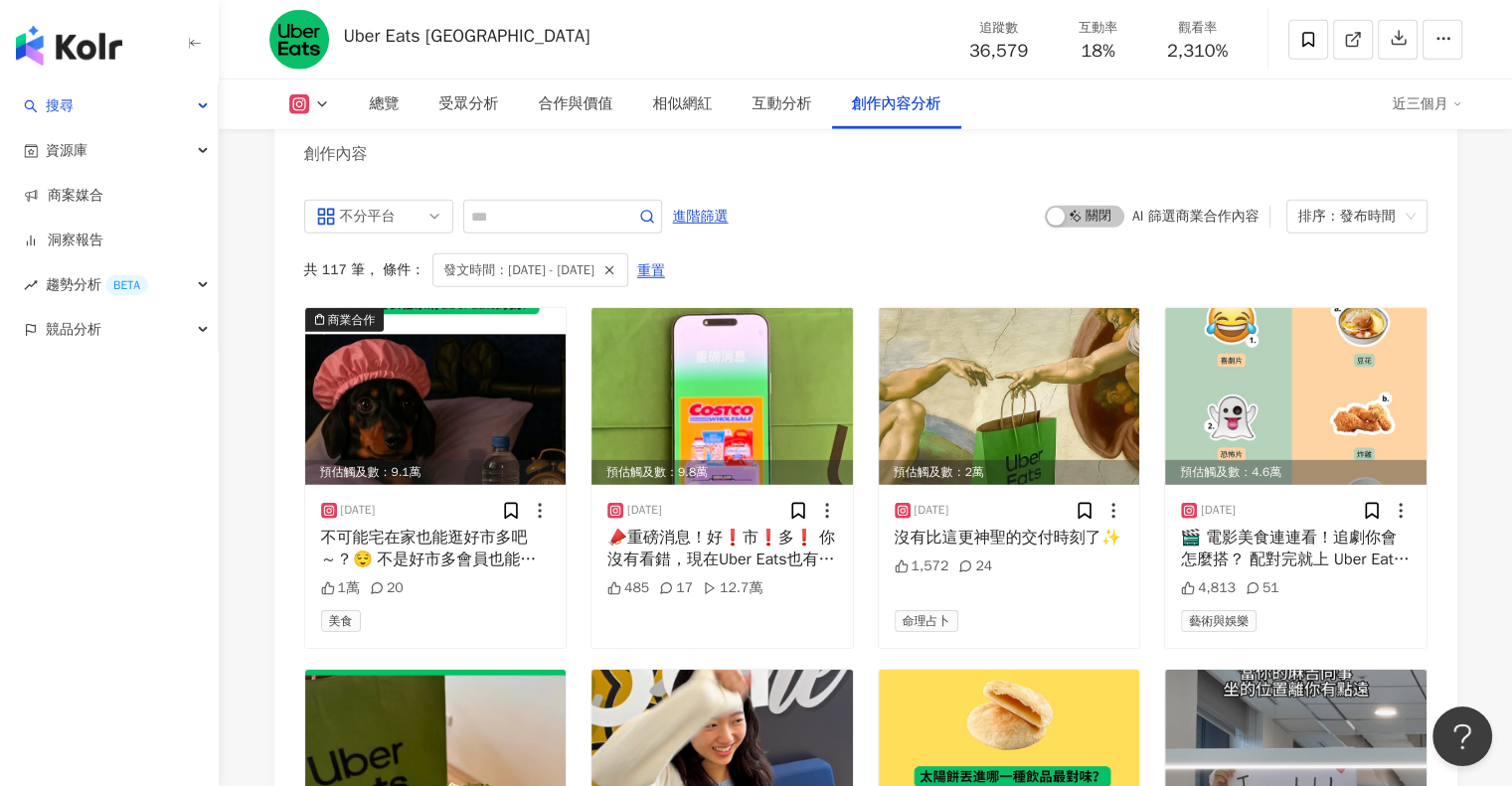 click on "看更多創作內容" at bounding box center [879, 1415] 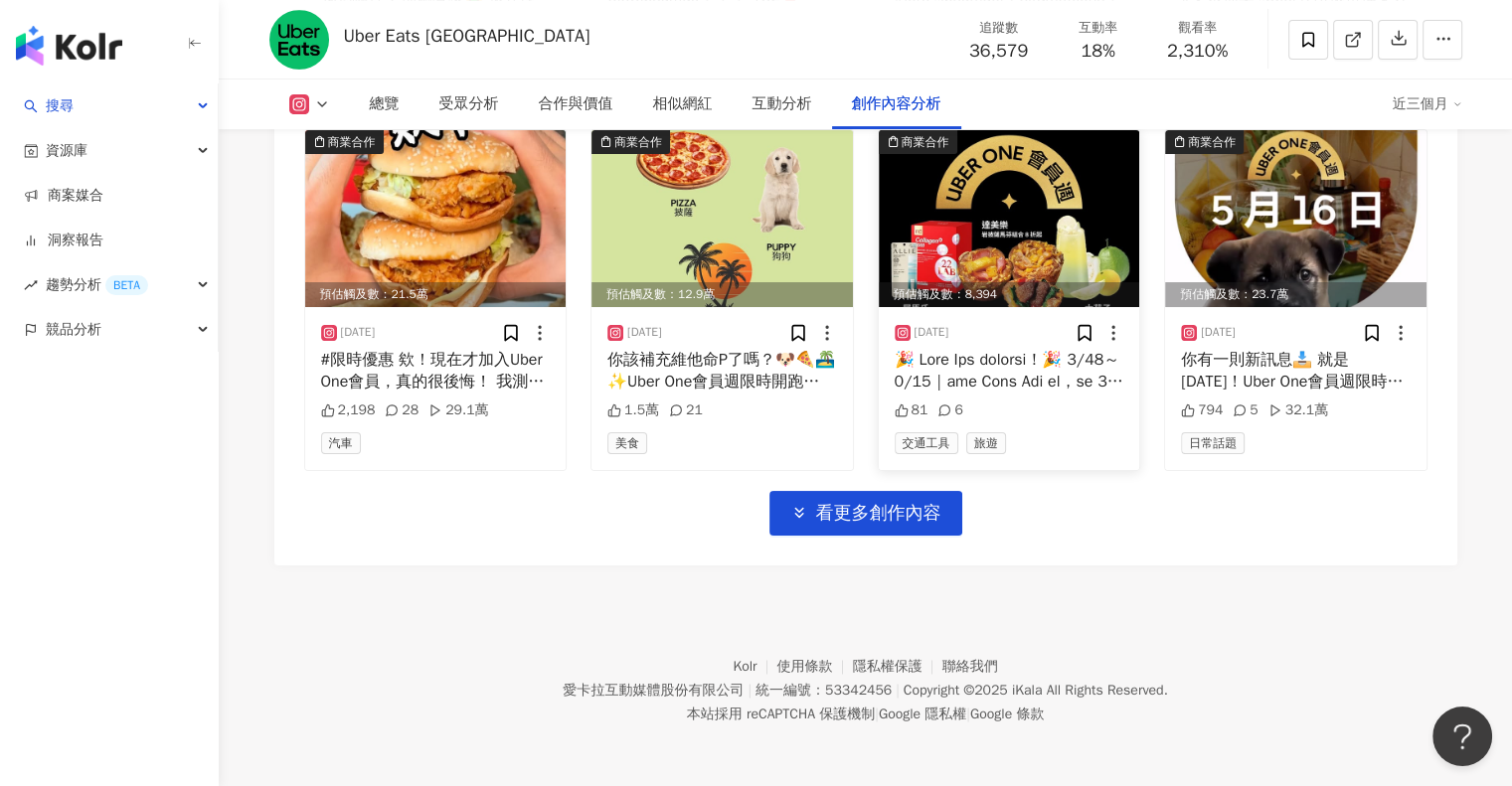 scroll, scrollTop: 8073, scrollLeft: 0, axis: vertical 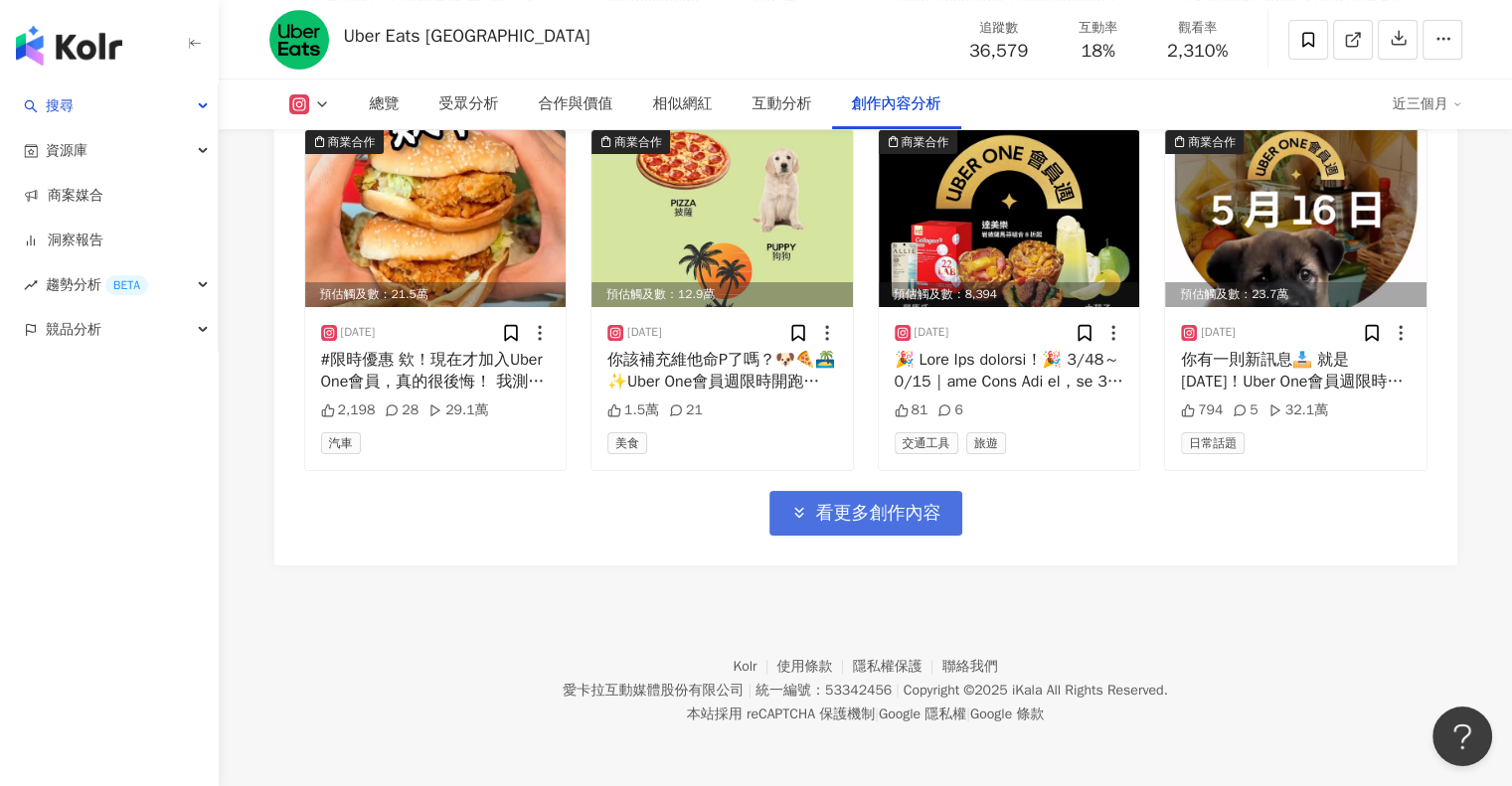 click on "看更多創作內容" at bounding box center [866, 513] 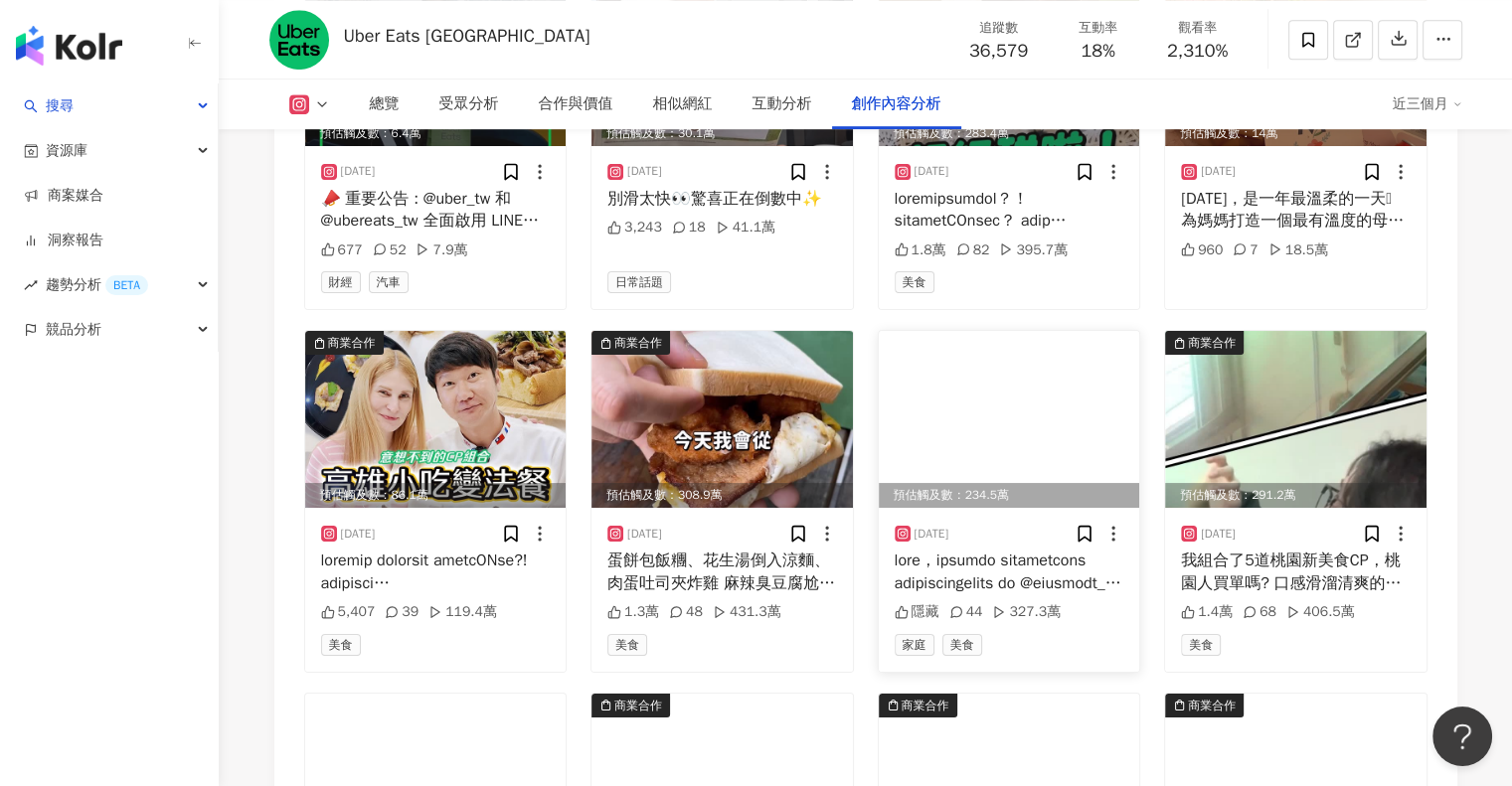 scroll, scrollTop: 9157, scrollLeft: 0, axis: vertical 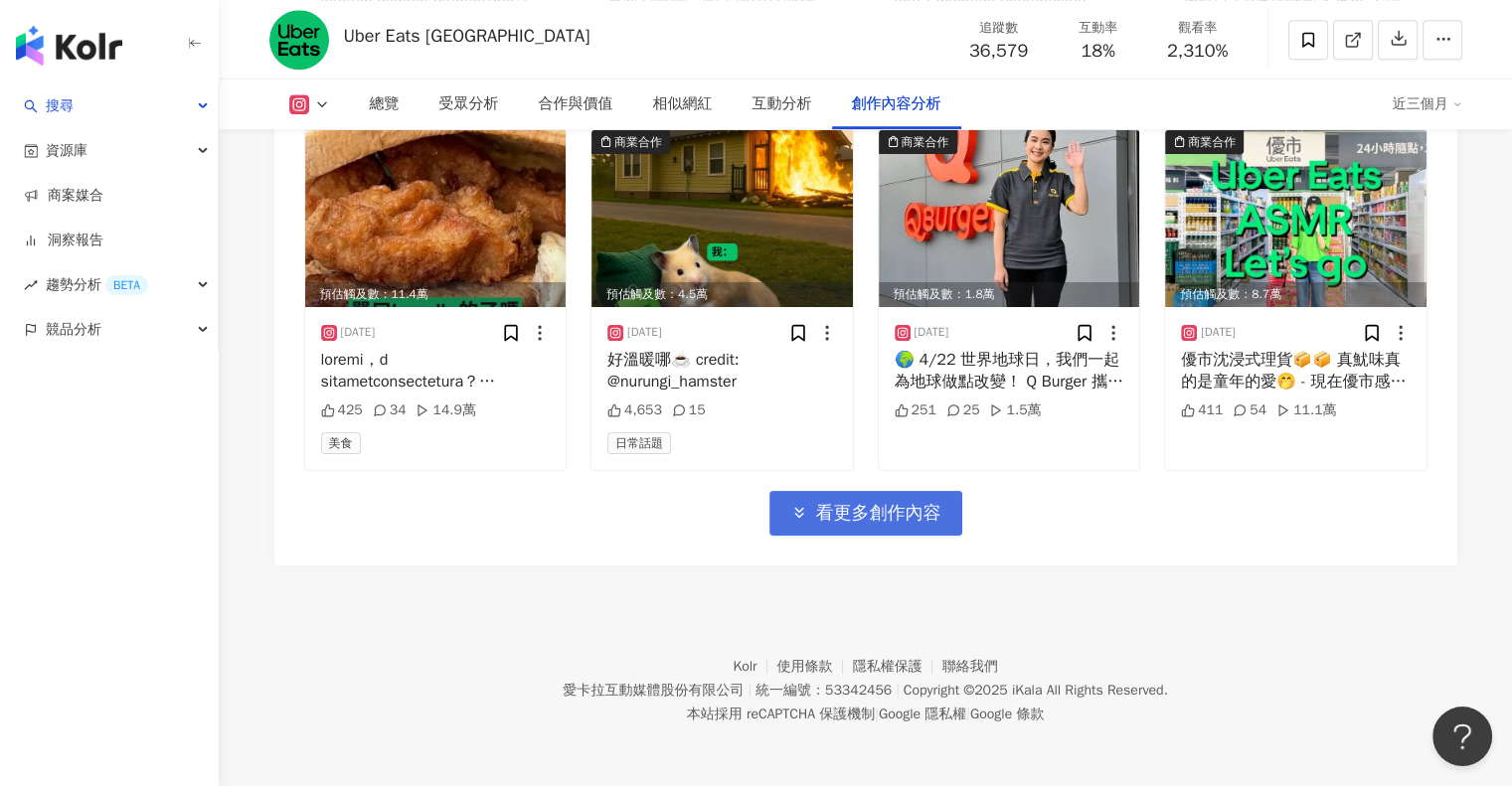 click on "看更多創作內容" at bounding box center (879, 514) 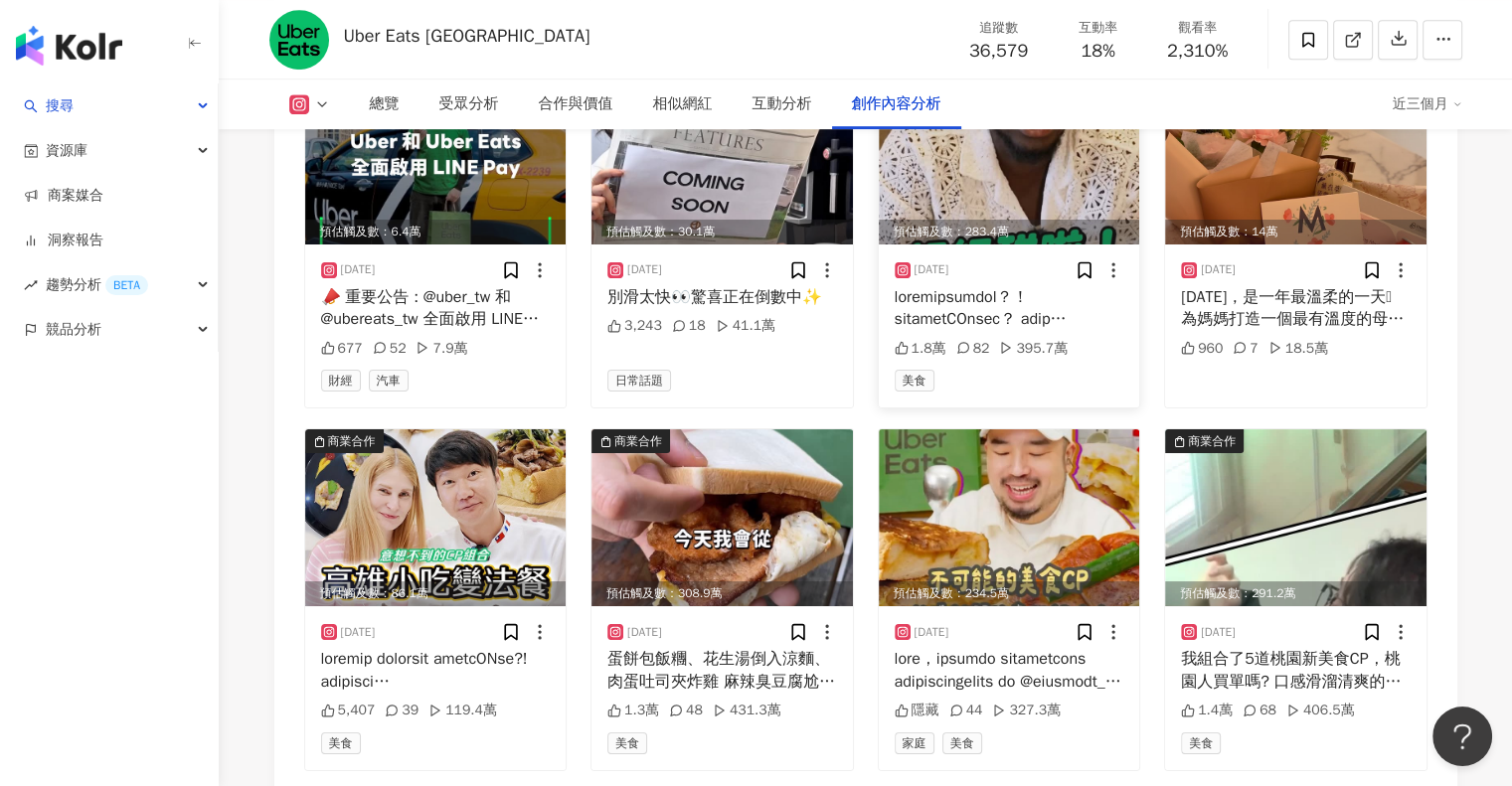 scroll, scrollTop: 7991, scrollLeft: 0, axis: vertical 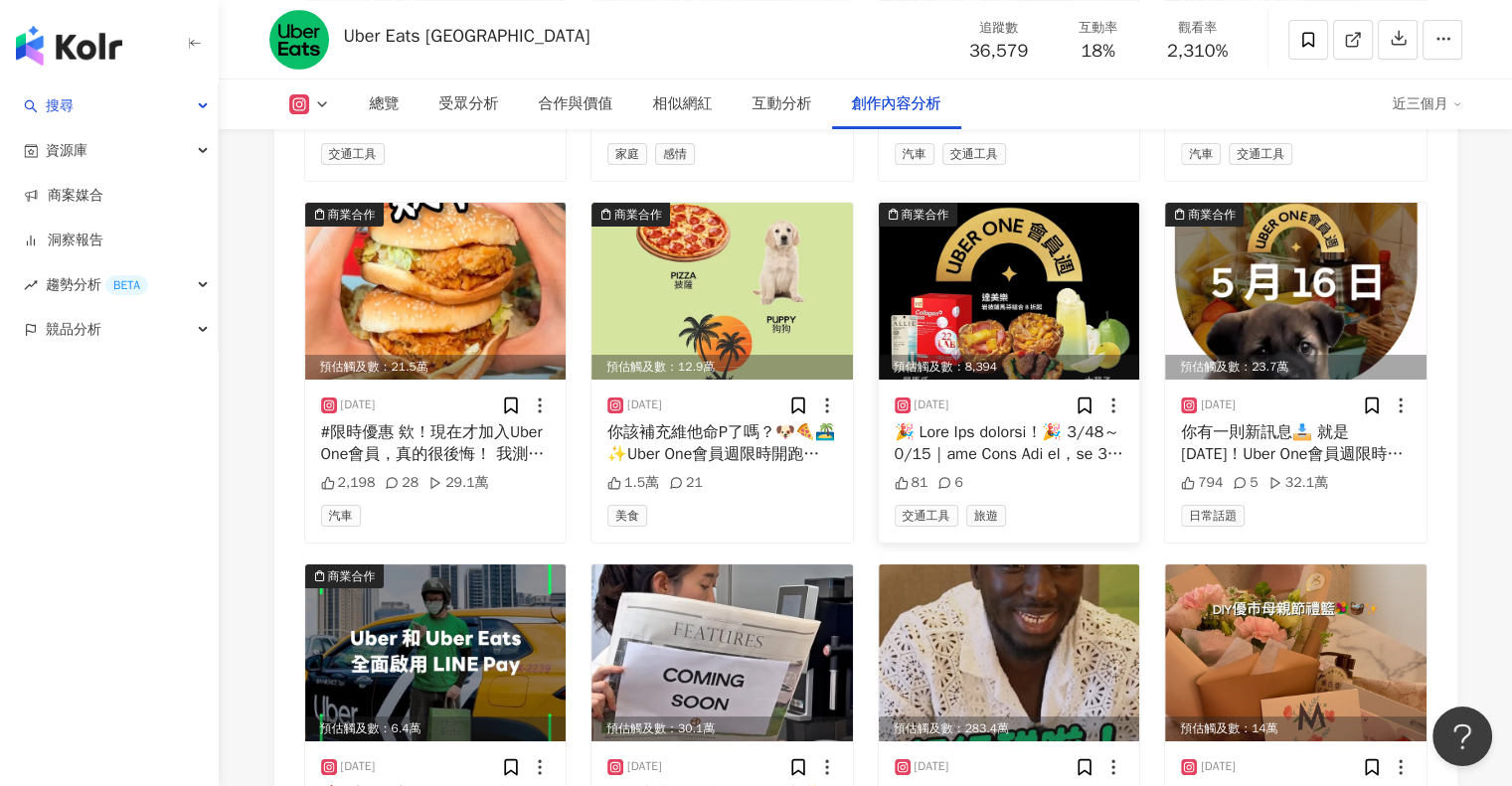 click at bounding box center (1009, 291) 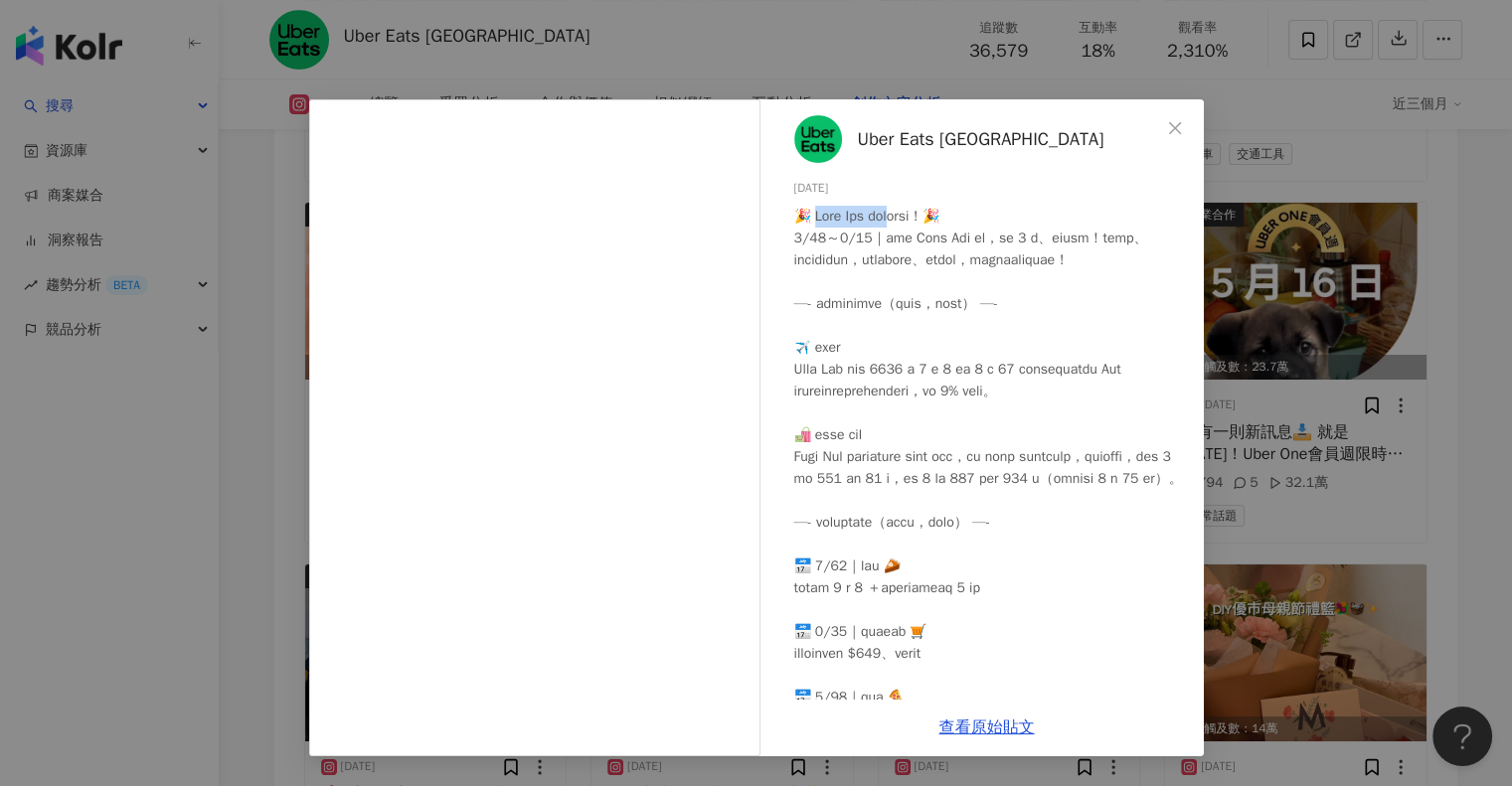 drag, startPoint x: 819, startPoint y: 213, endPoint x: 926, endPoint y: 212, distance: 107.00467 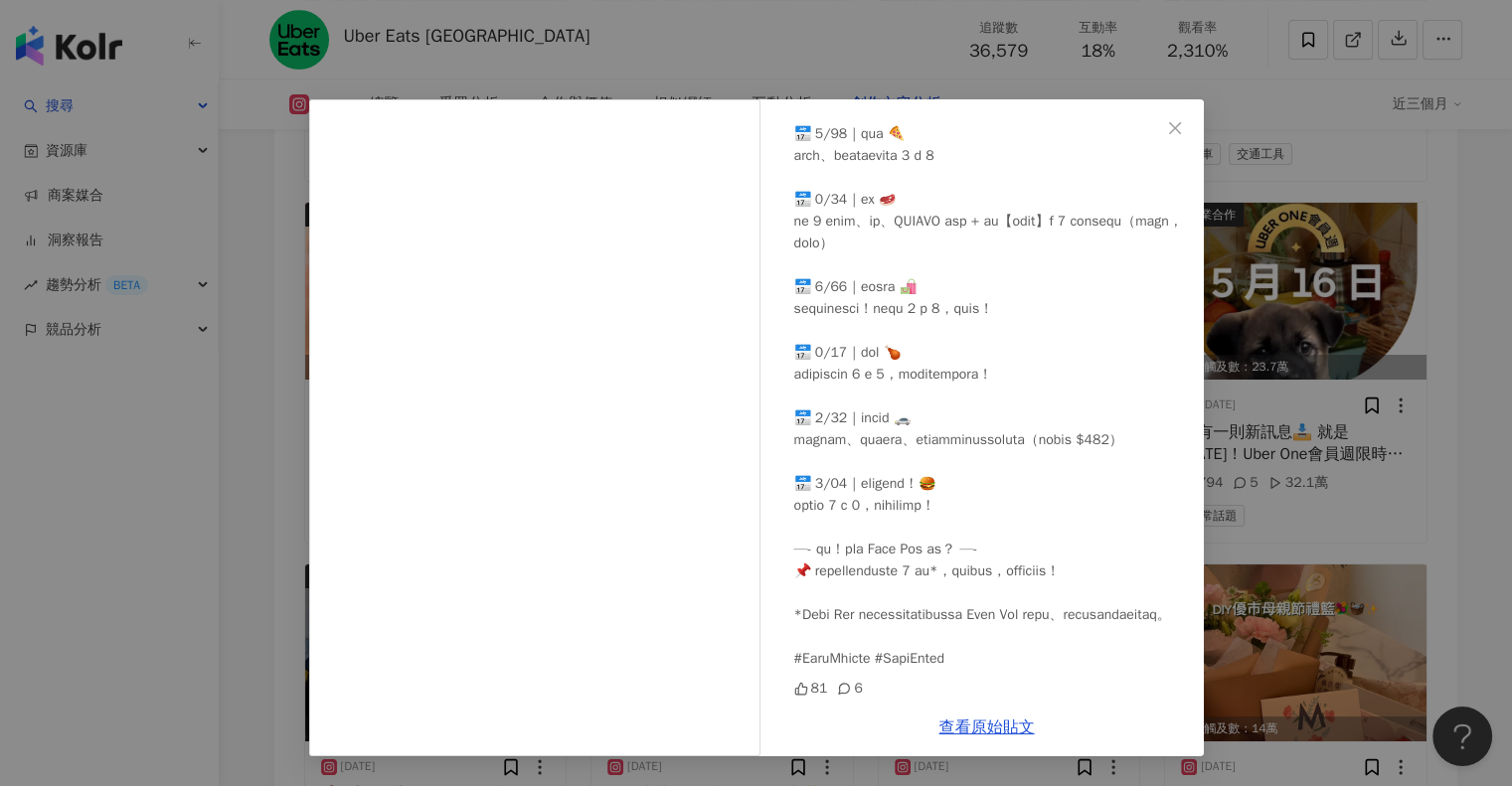 scroll, scrollTop: 715, scrollLeft: 0, axis: vertical 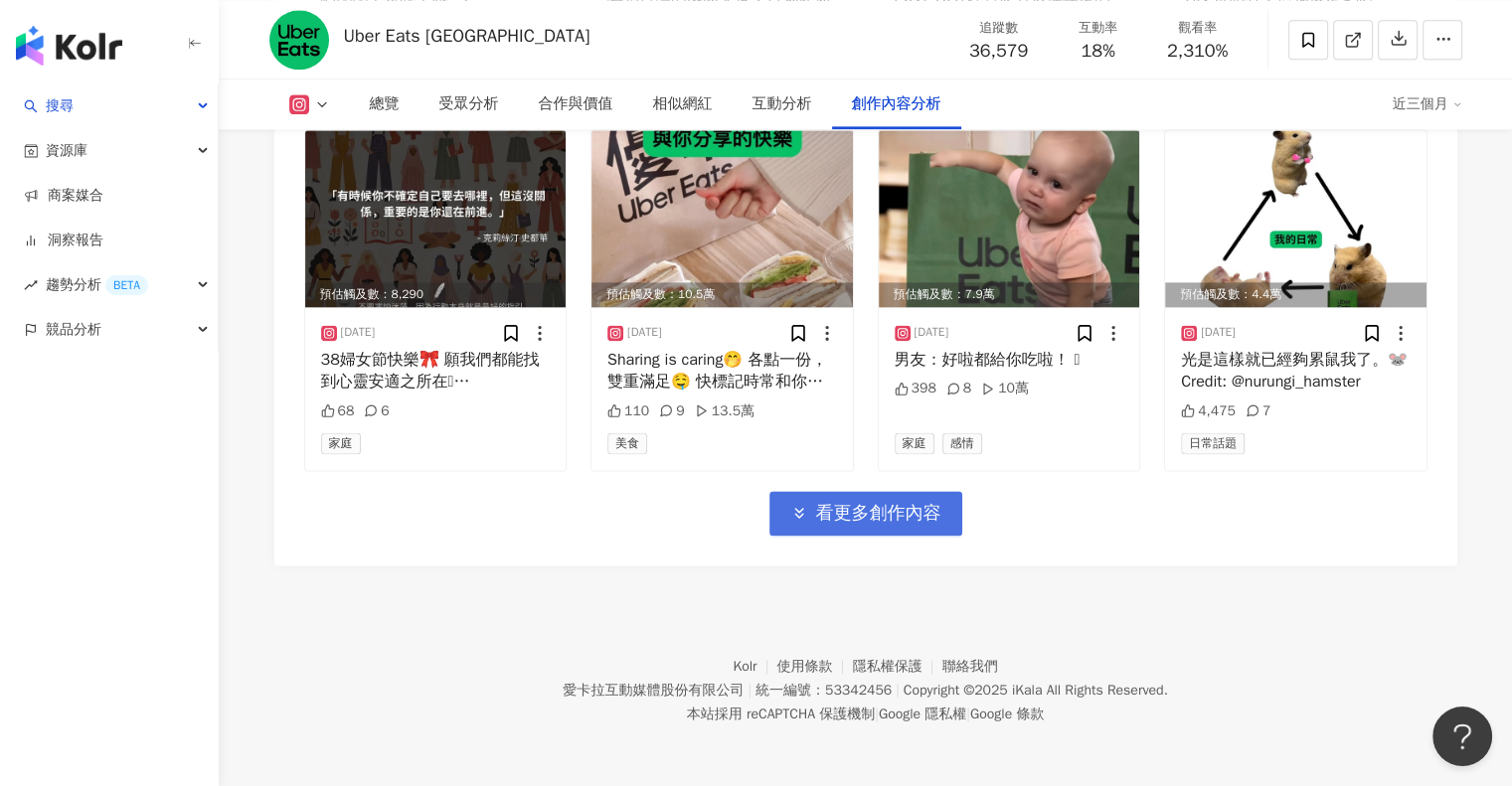 click on "看更多創作內容" at bounding box center (879, 514) 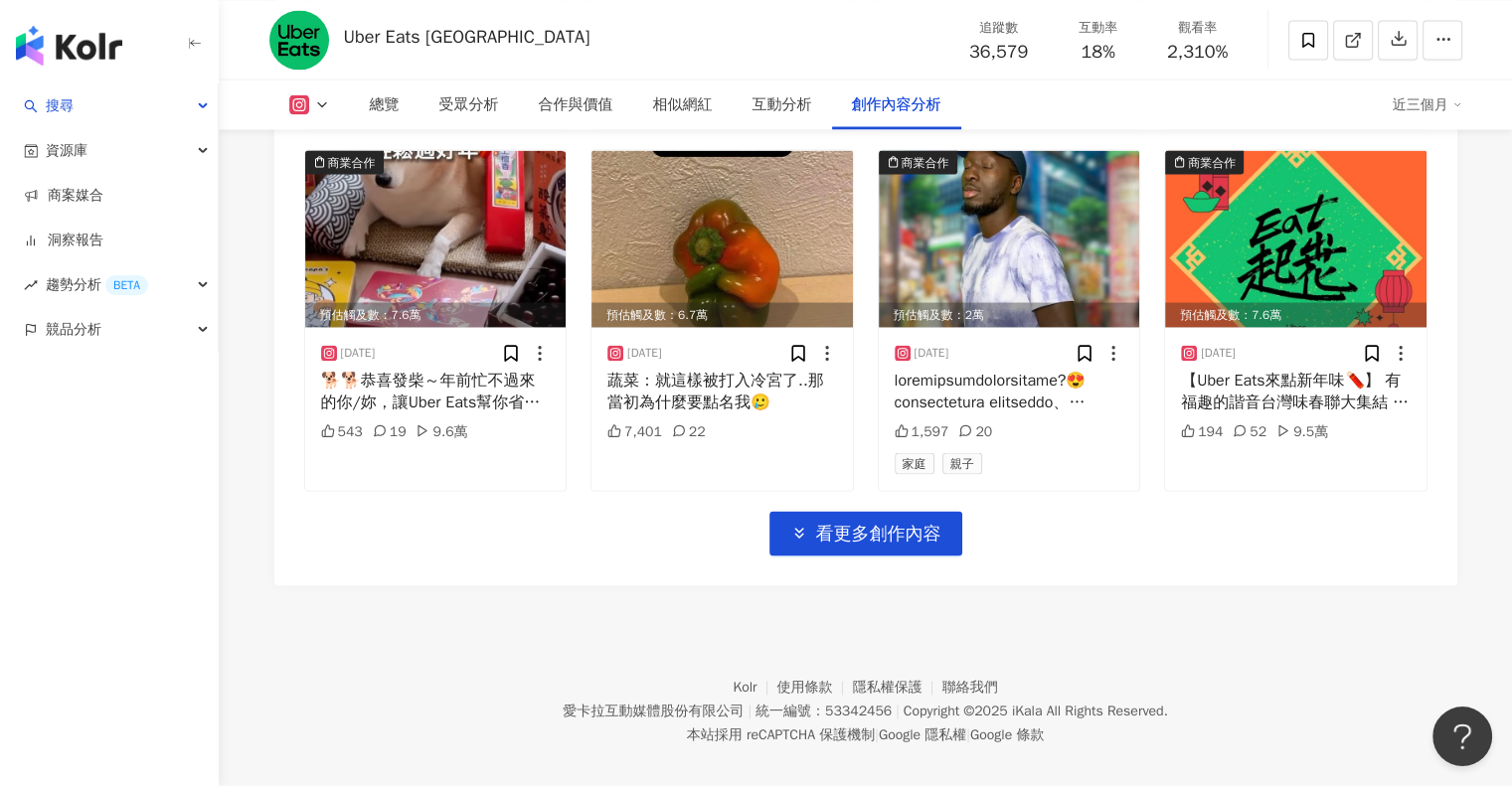 scroll, scrollTop: 11324, scrollLeft: 0, axis: vertical 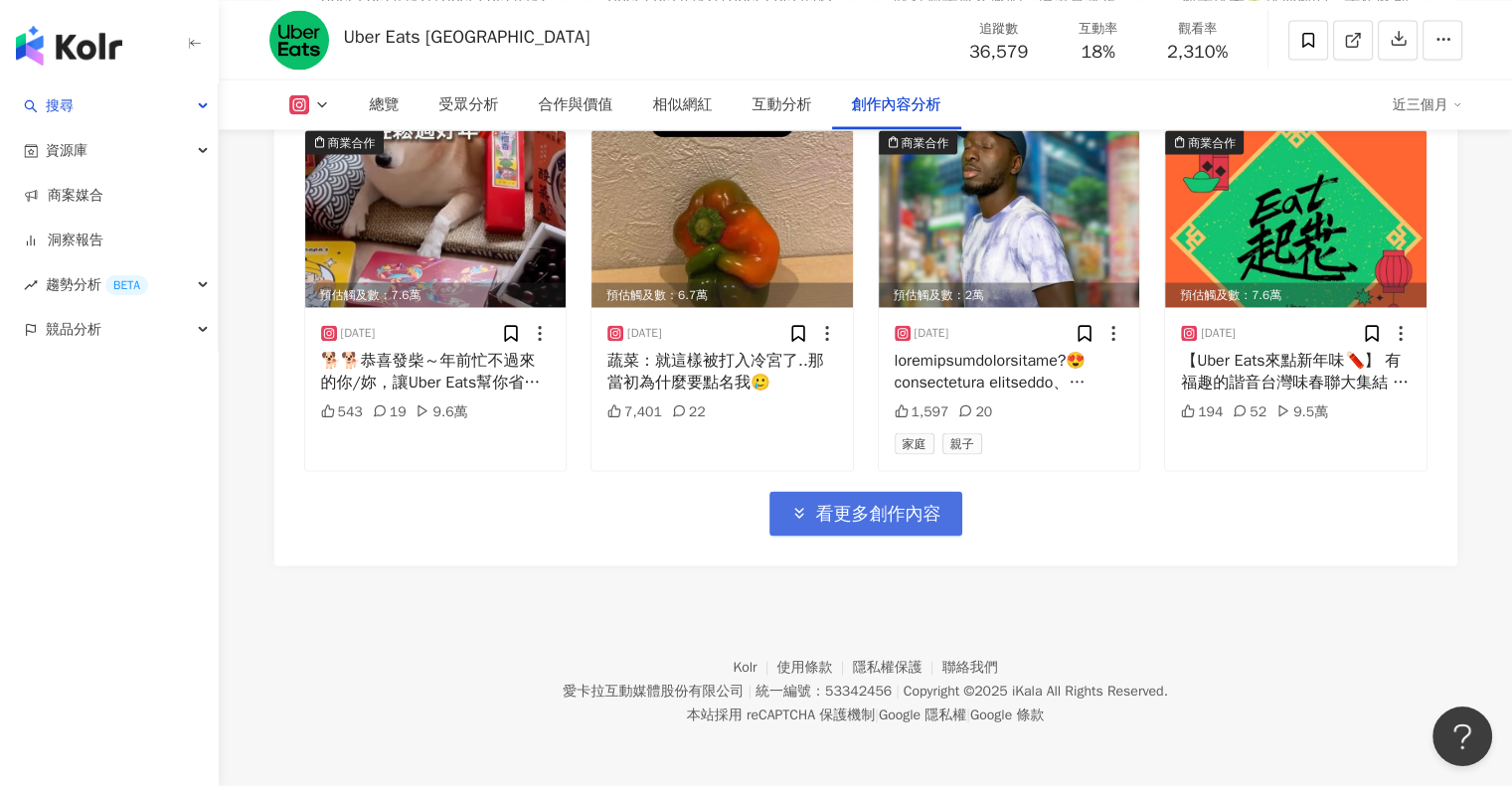 click on "看更多創作內容" at bounding box center [866, 513] 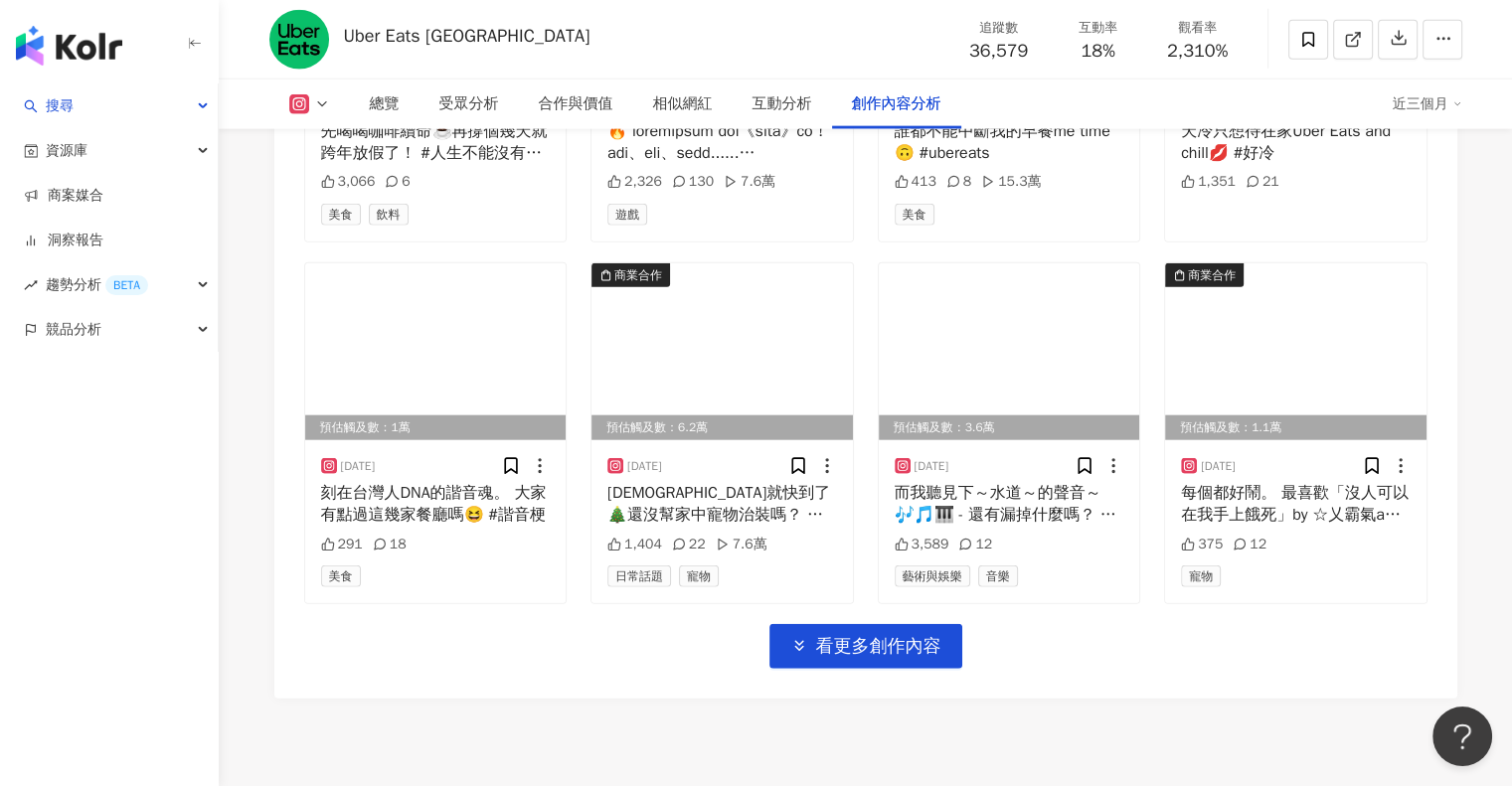 scroll, scrollTop: 12408, scrollLeft: 0, axis: vertical 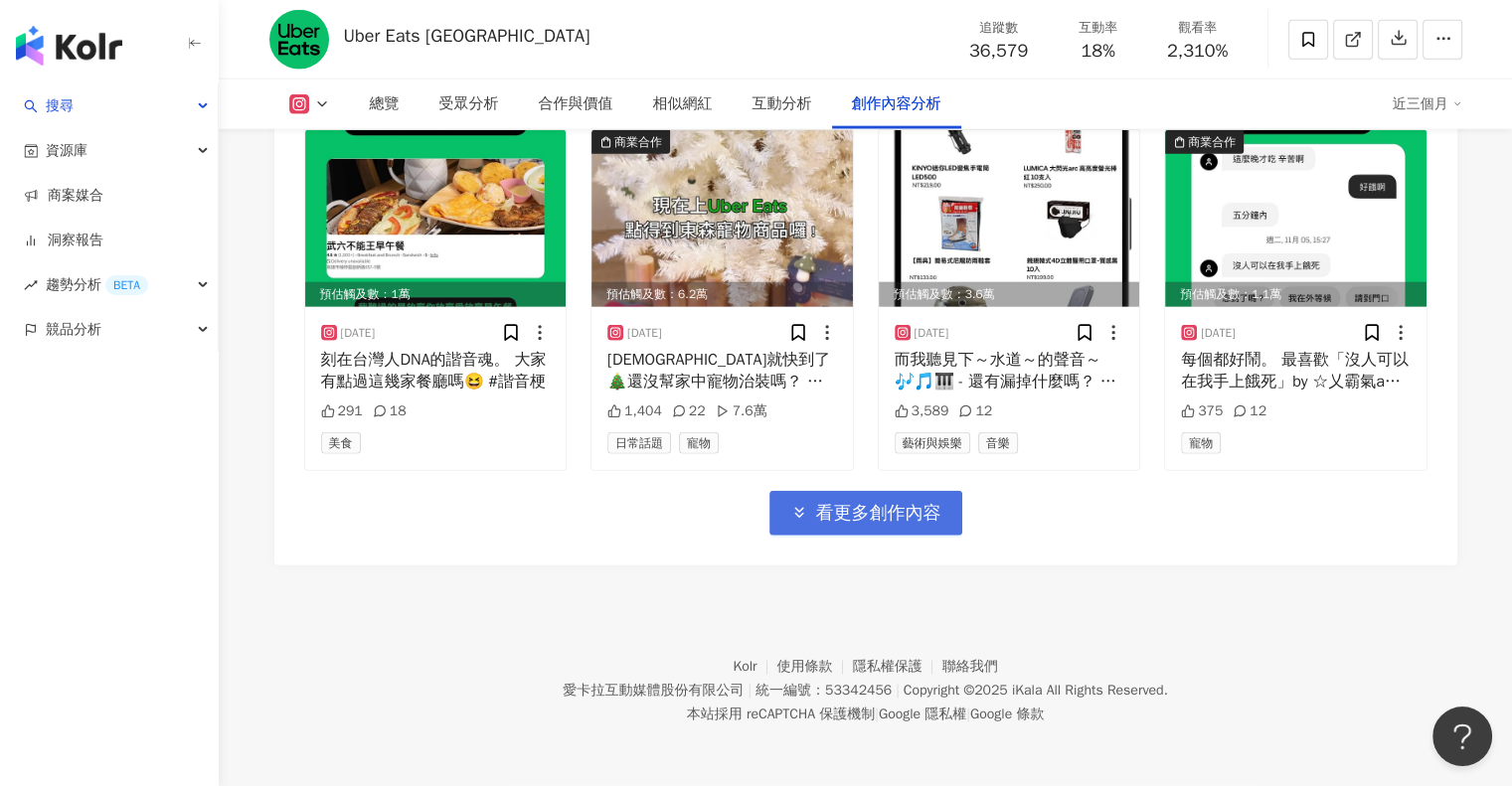 click on "看更多創作內容" at bounding box center (879, 514) 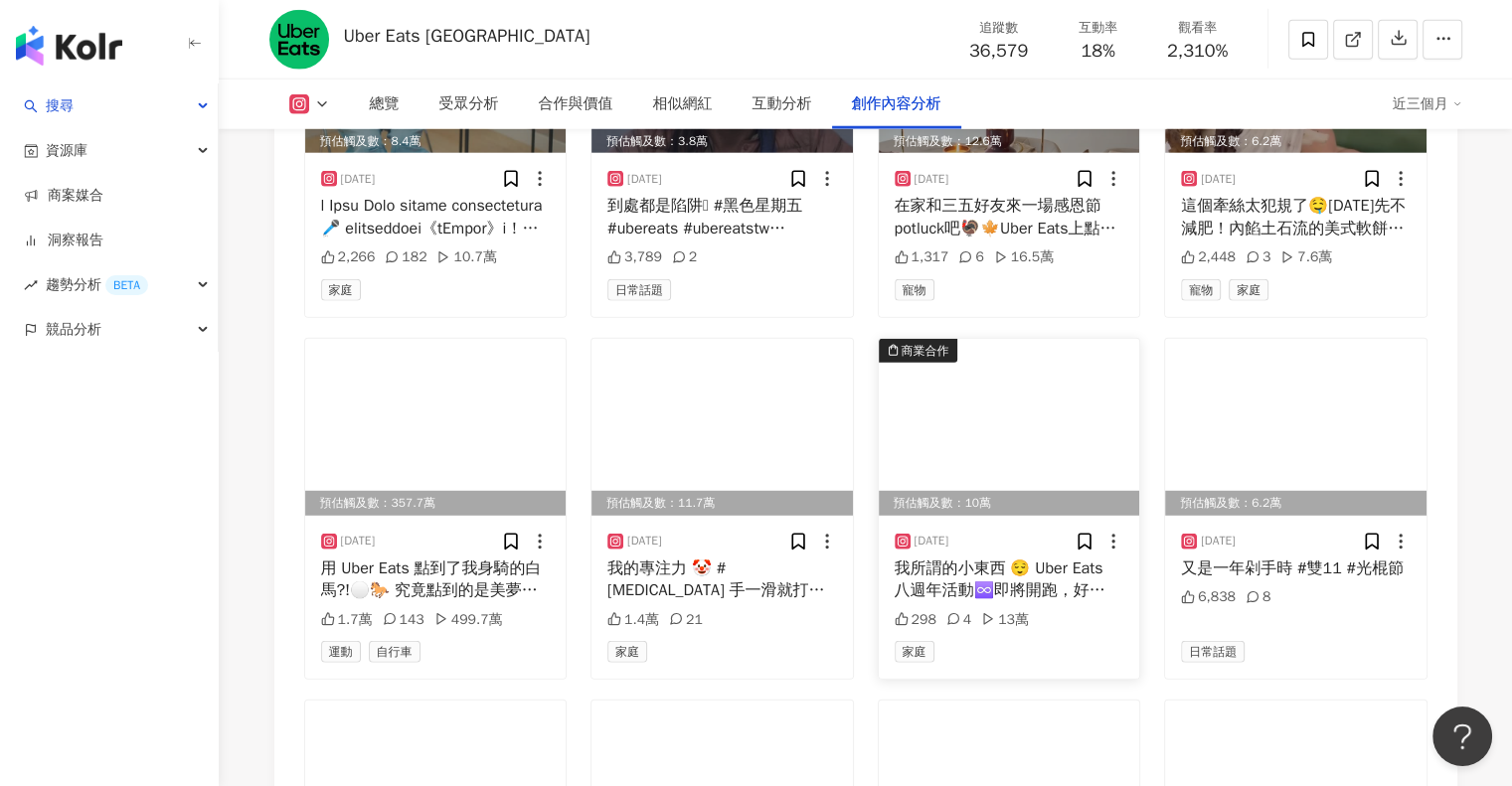 scroll, scrollTop: 13429, scrollLeft: 0, axis: vertical 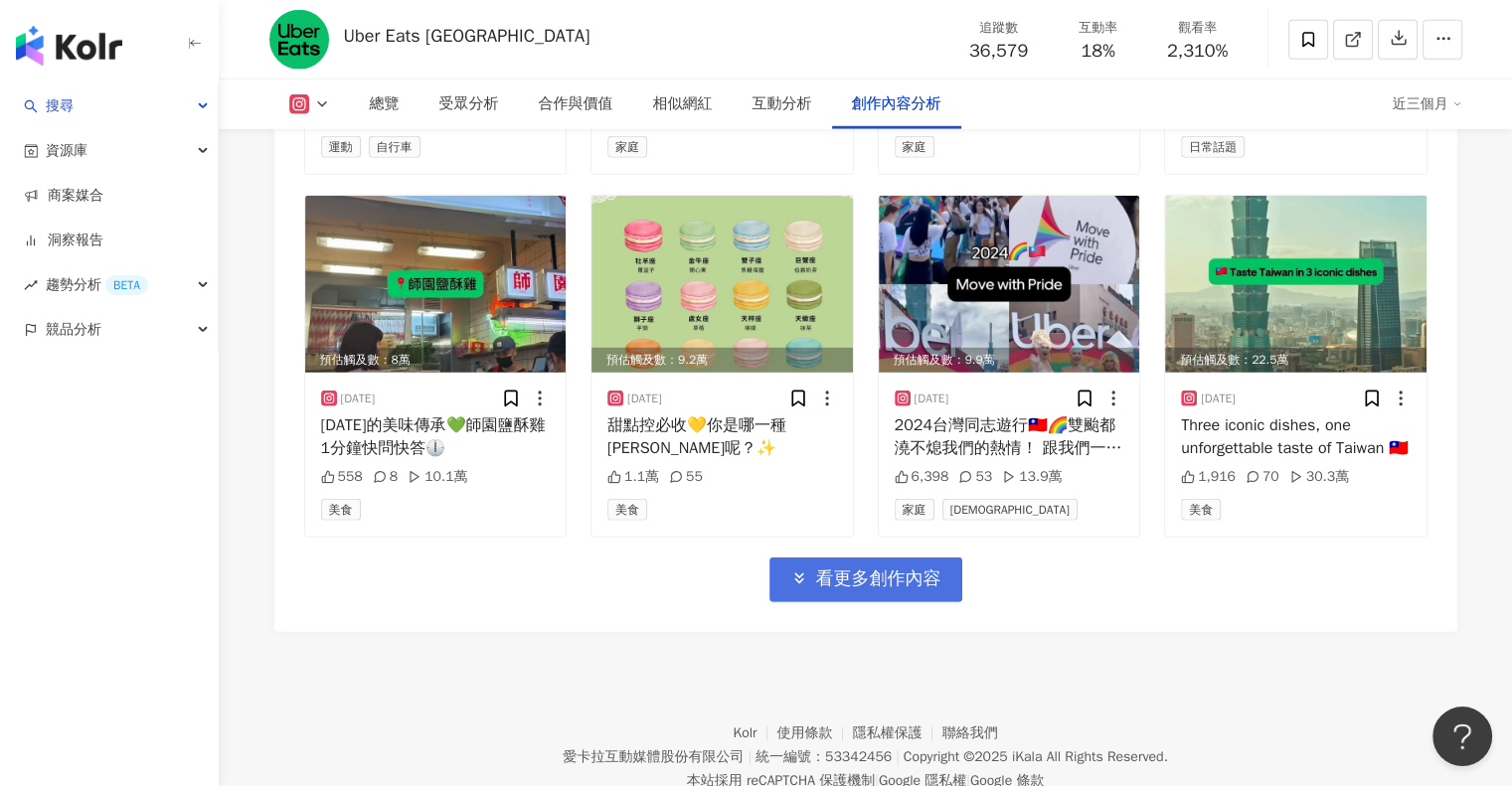 click on "看更多創作內容" at bounding box center (879, 579) 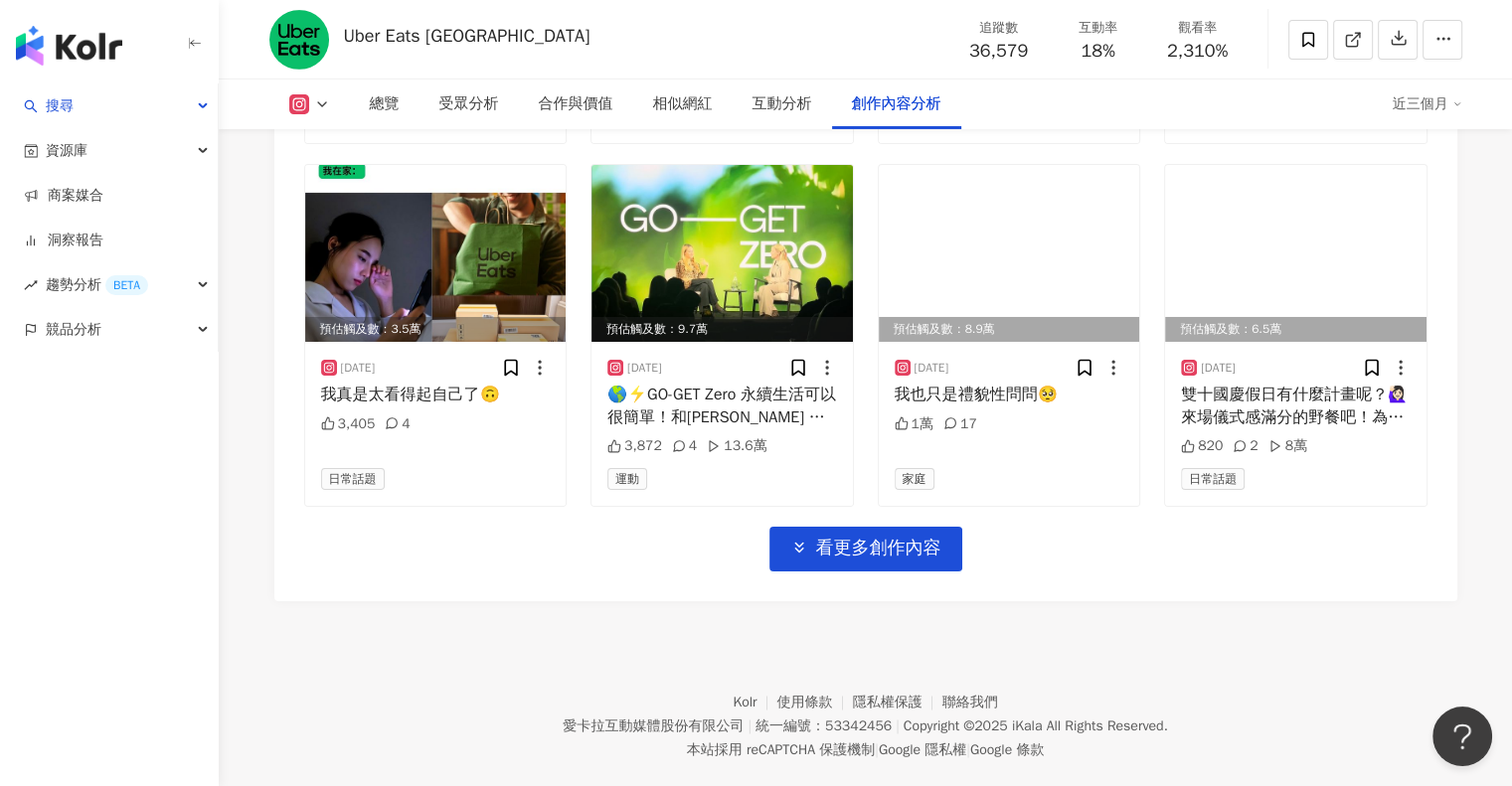 scroll, scrollTop: 14575, scrollLeft: 0, axis: vertical 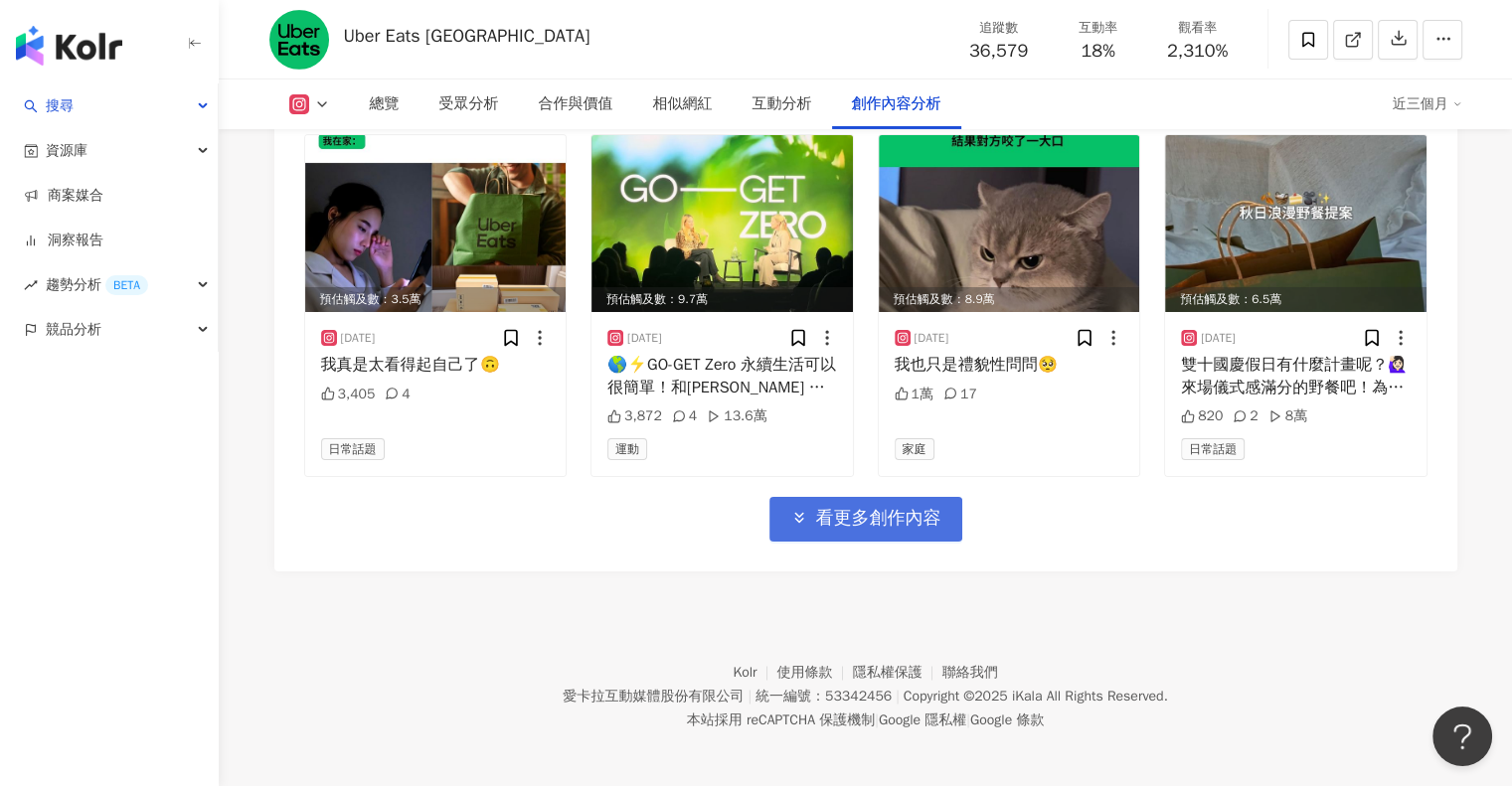 click on "看更多創作內容" at bounding box center (866, 519) 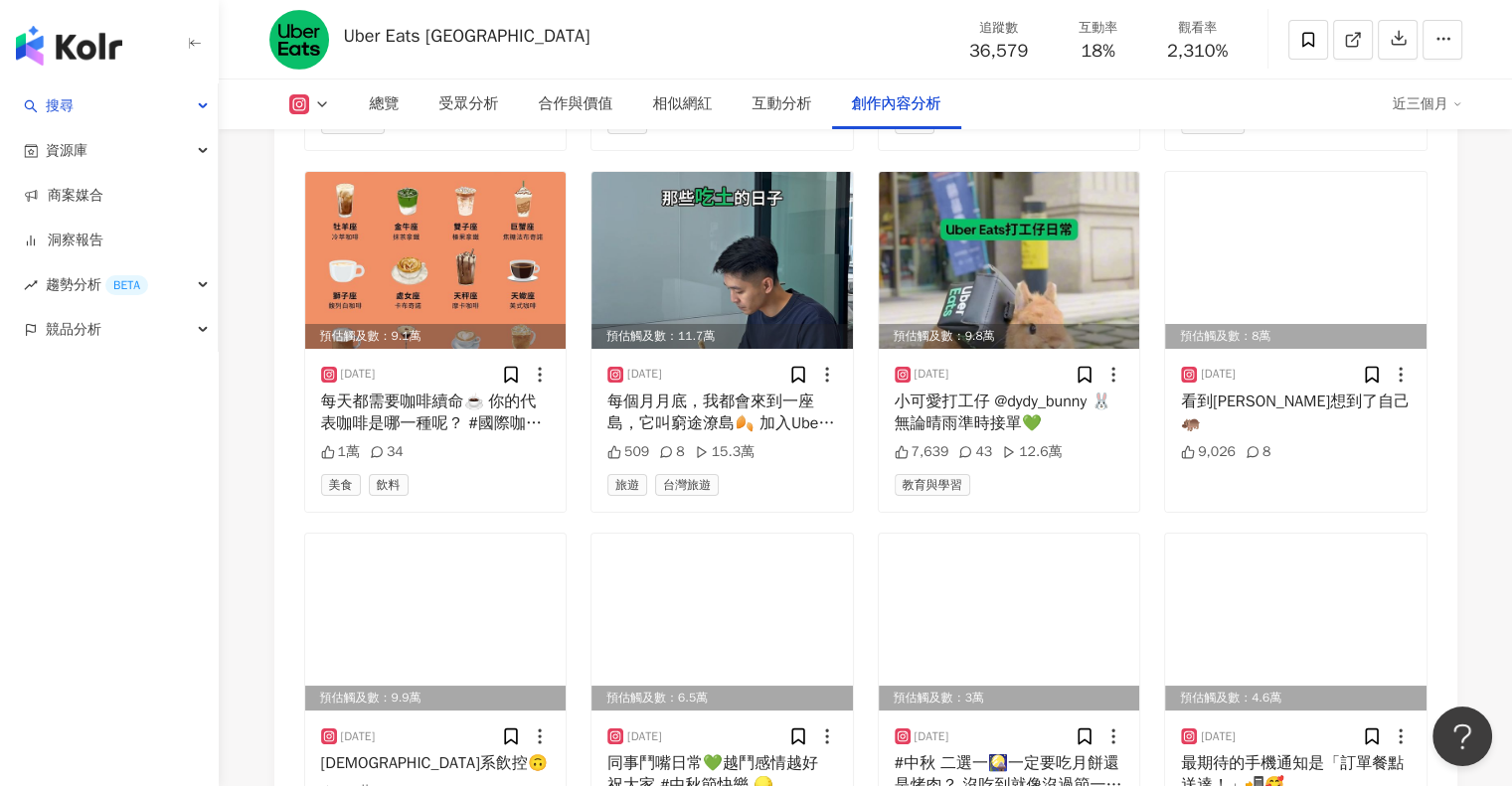 scroll, scrollTop: 15660, scrollLeft: 0, axis: vertical 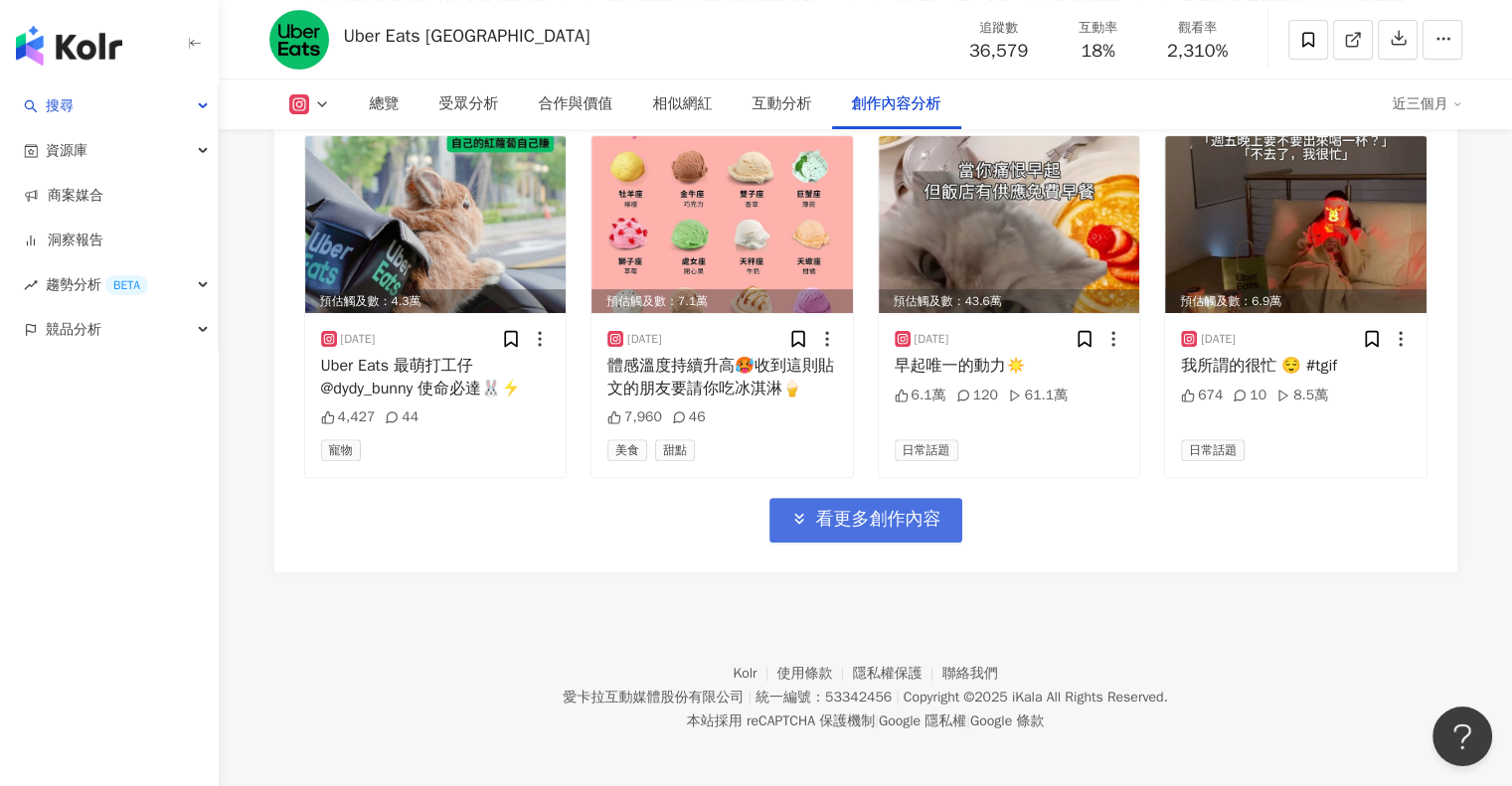 click on "看更多創作內容" at bounding box center (879, 520) 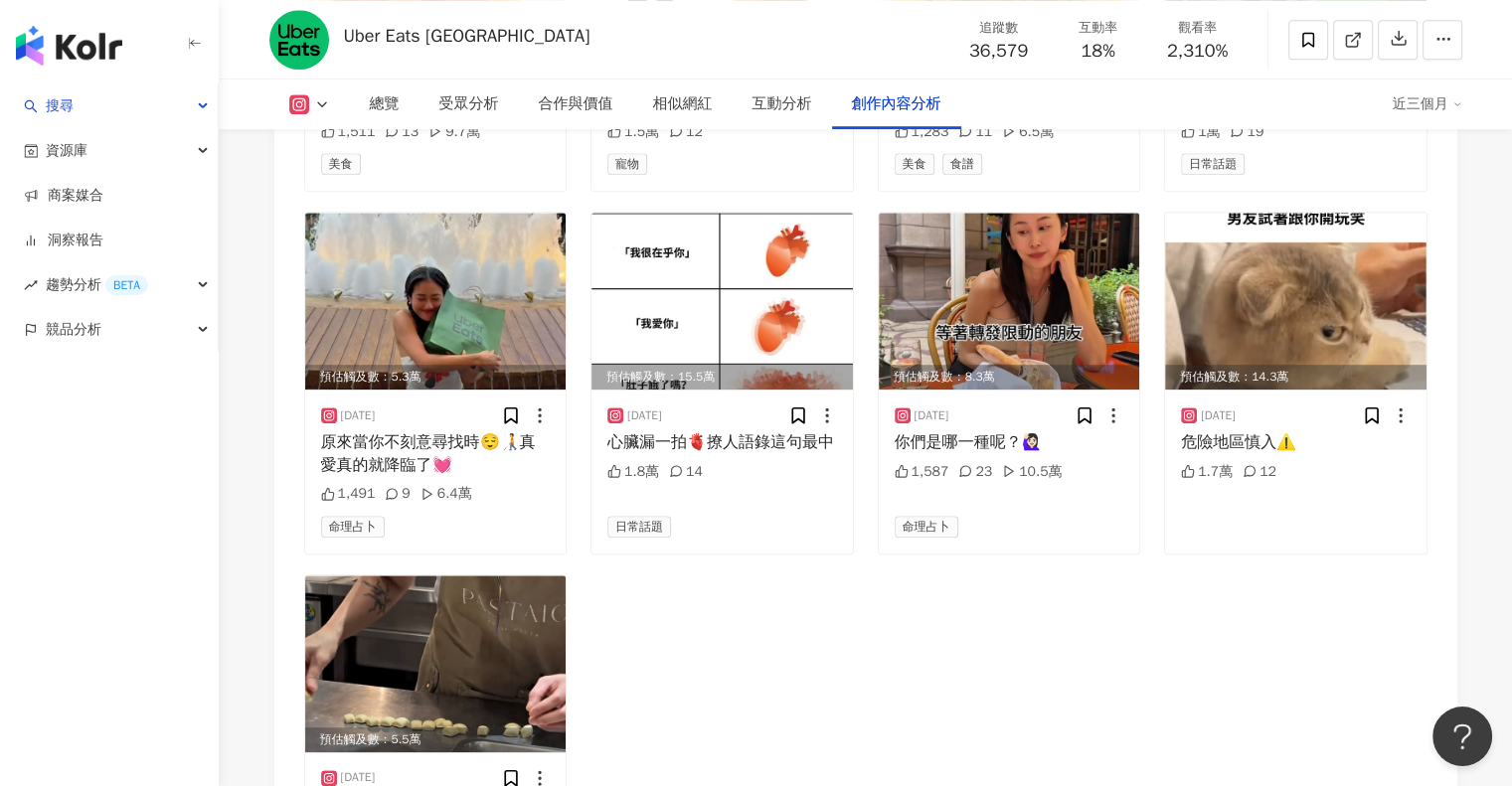 scroll, scrollTop: 16182, scrollLeft: 0, axis: vertical 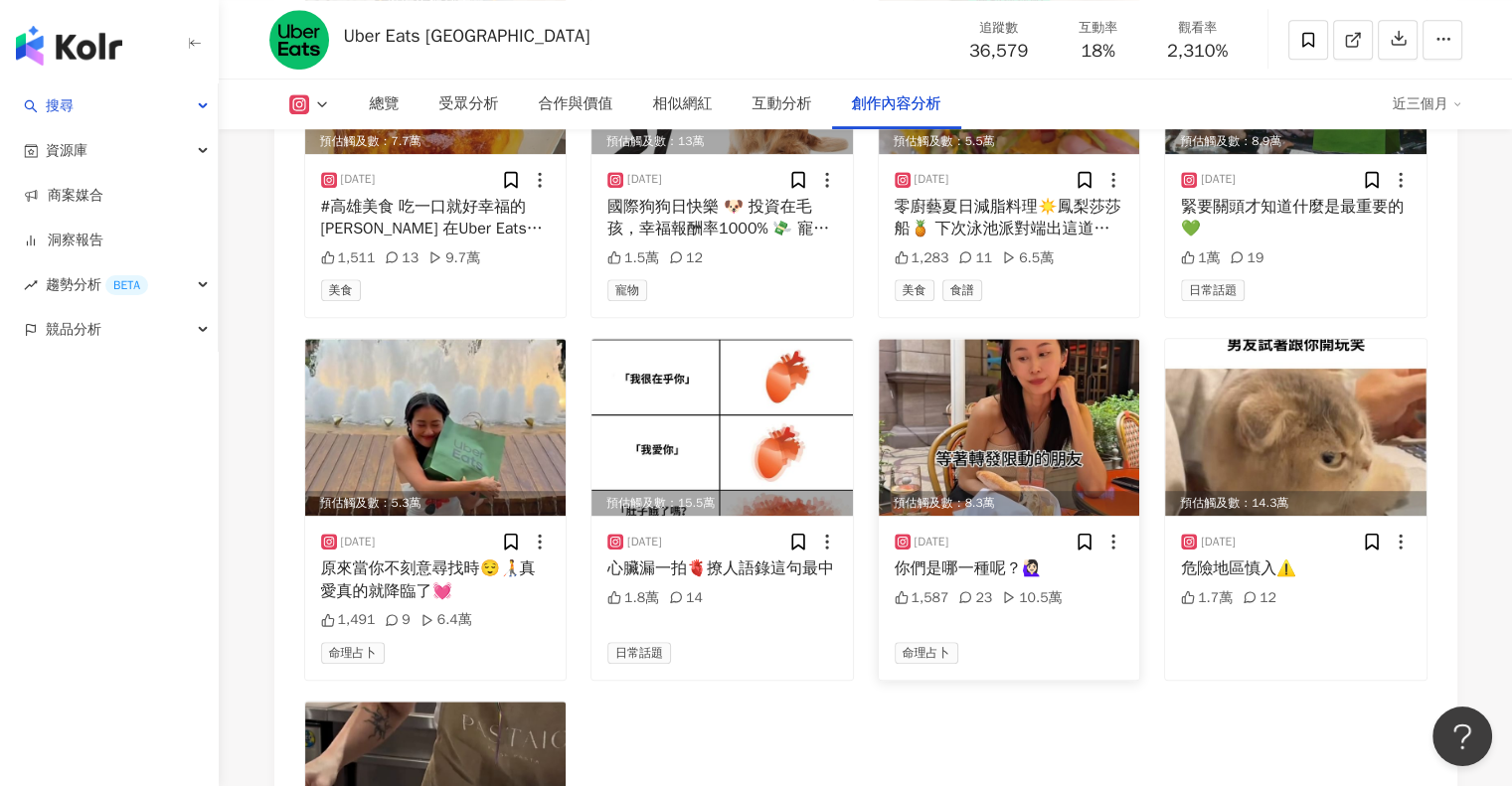 click at bounding box center [1009, 427] 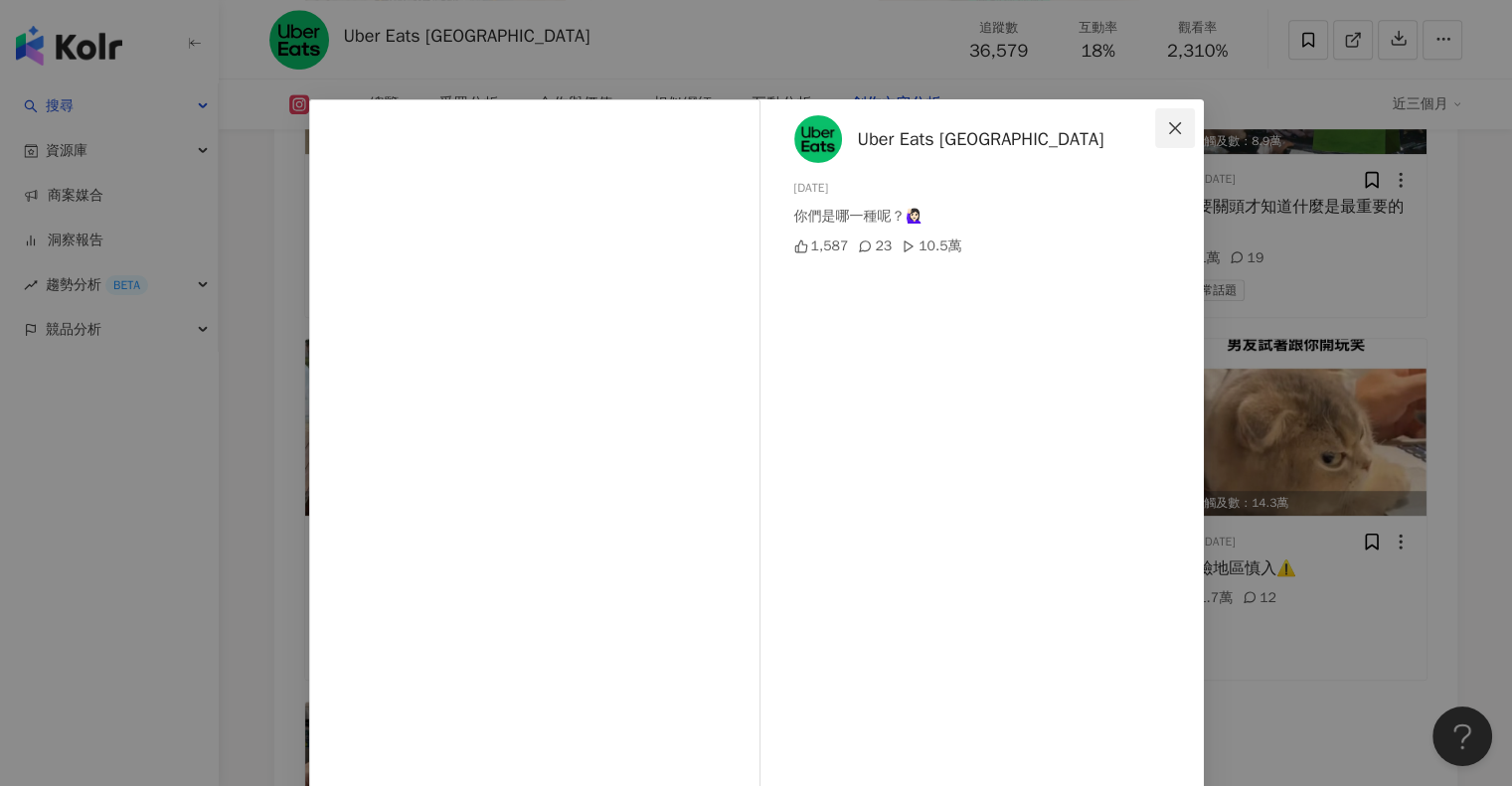 click 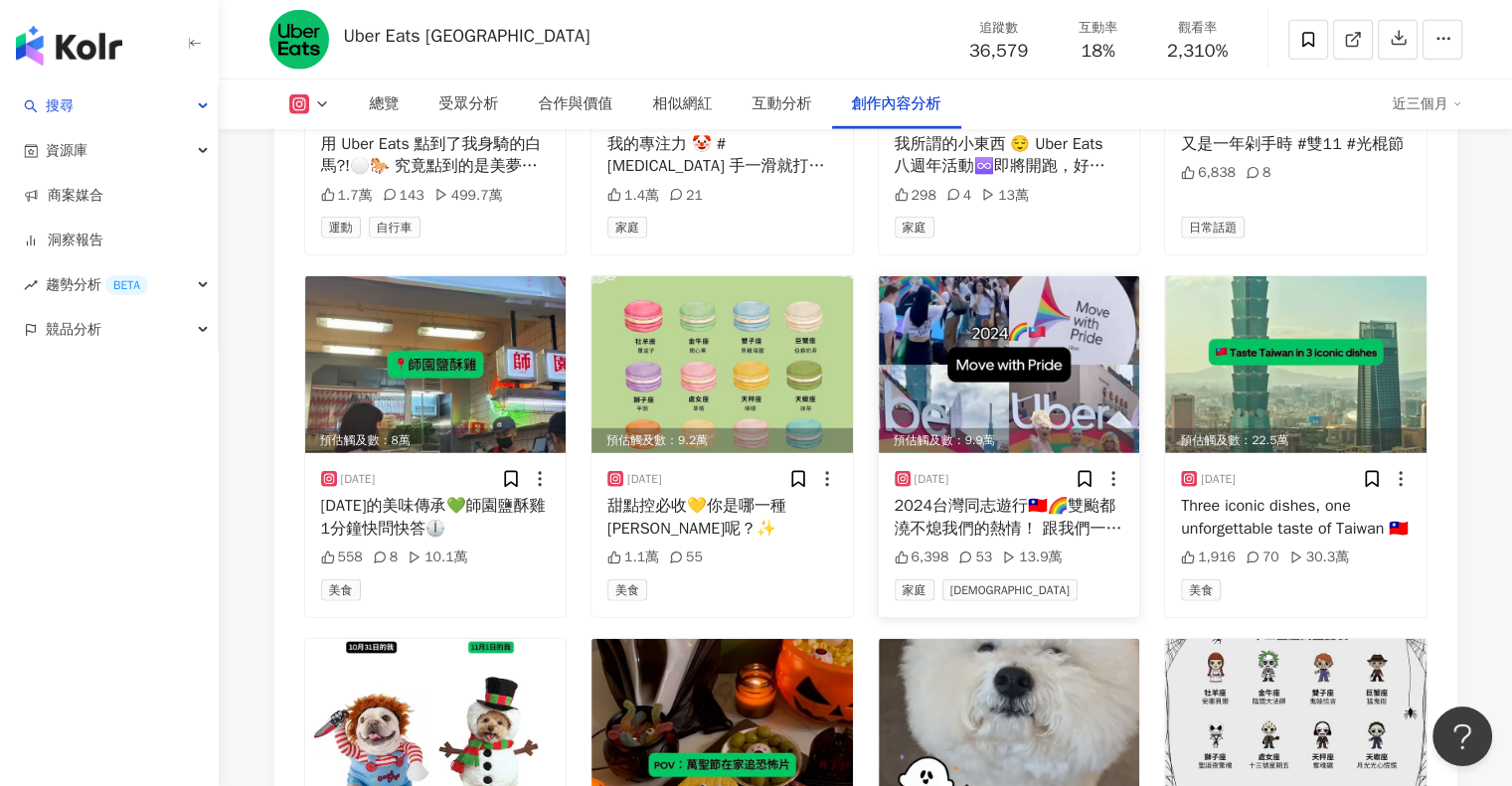 scroll, scrollTop: 13300, scrollLeft: 0, axis: vertical 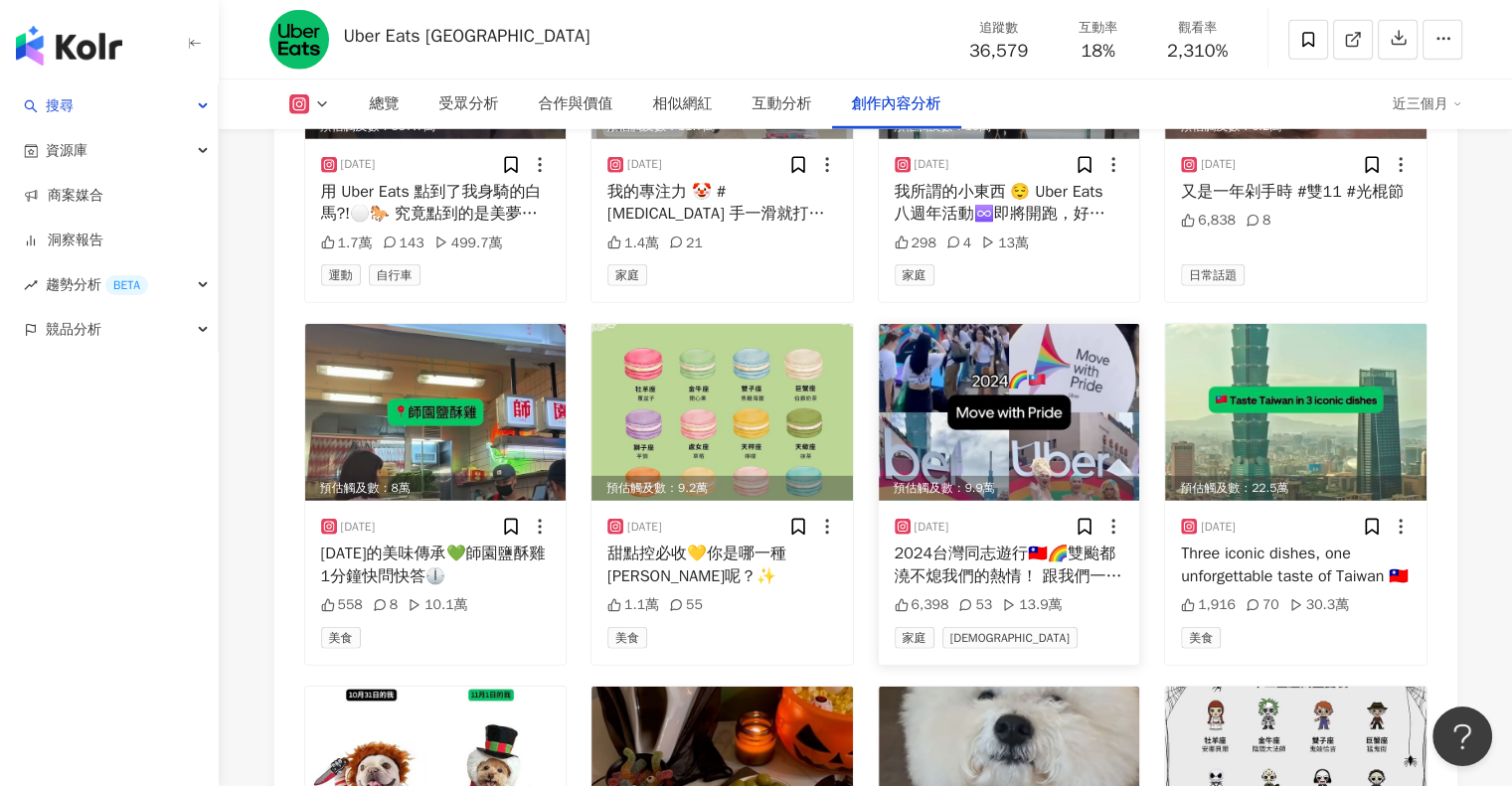click at bounding box center (1009, 412) 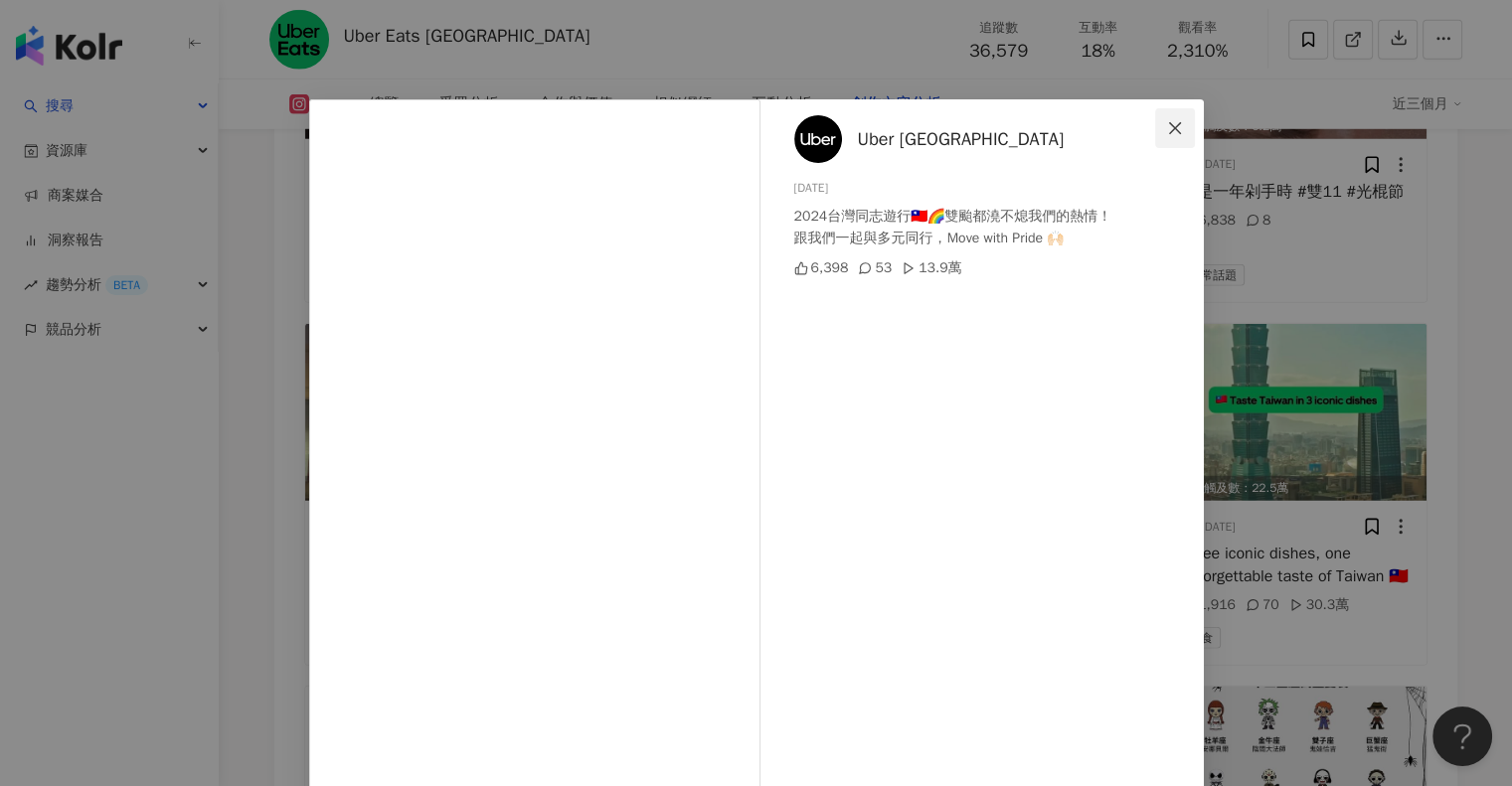 click at bounding box center (1175, 128) 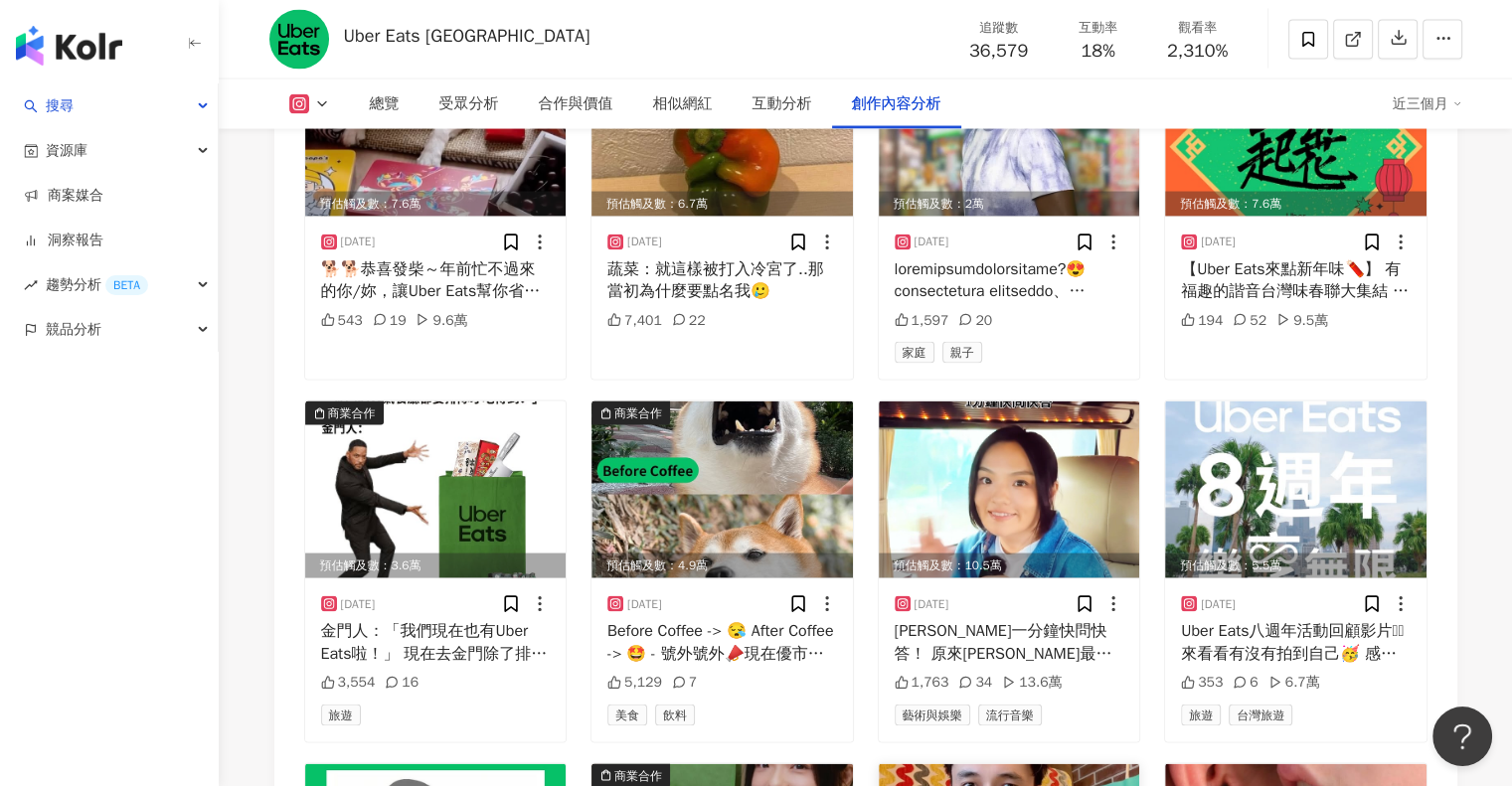 scroll, scrollTop: 11114, scrollLeft: 0, axis: vertical 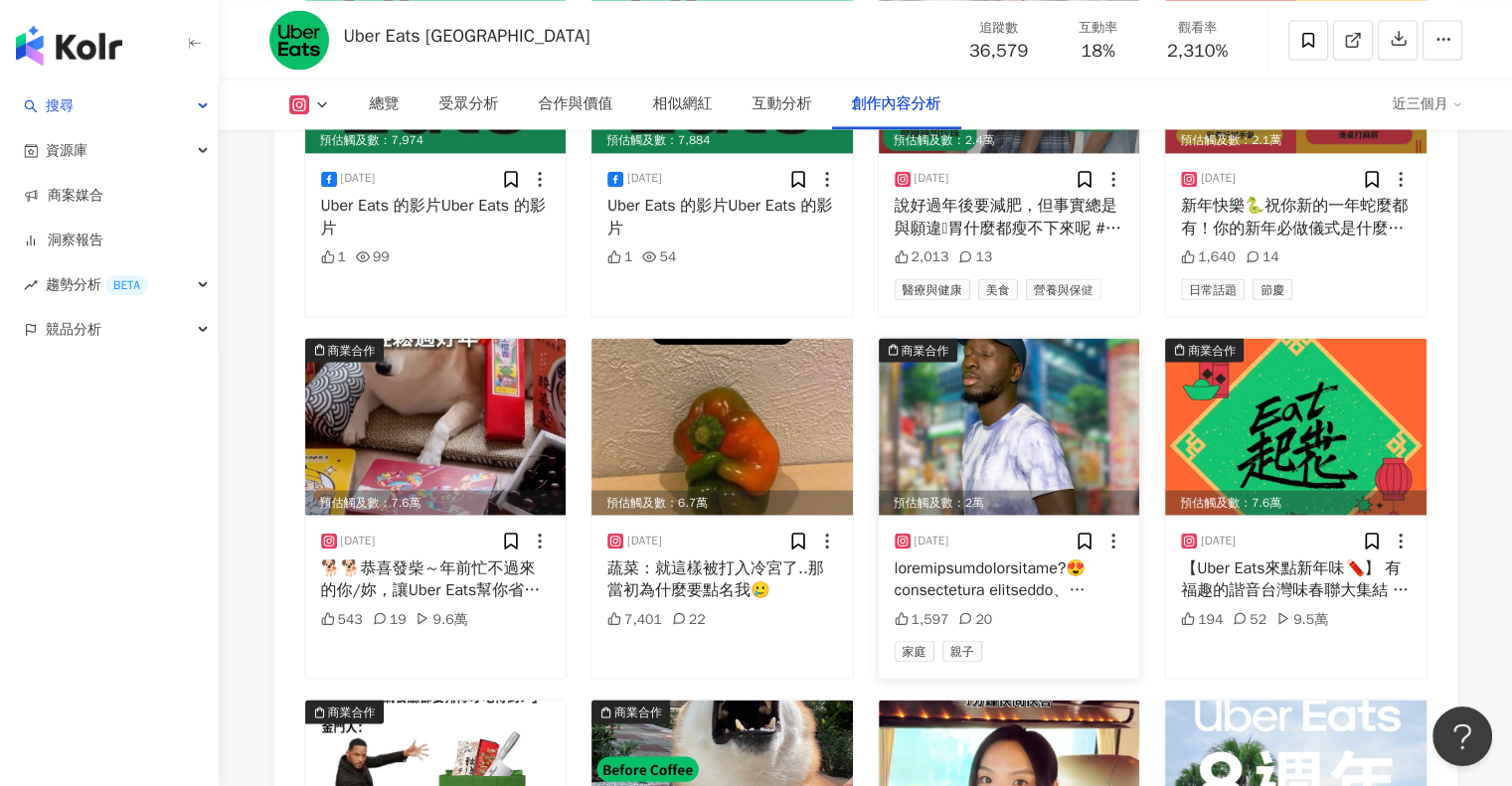 click at bounding box center [1009, 426] 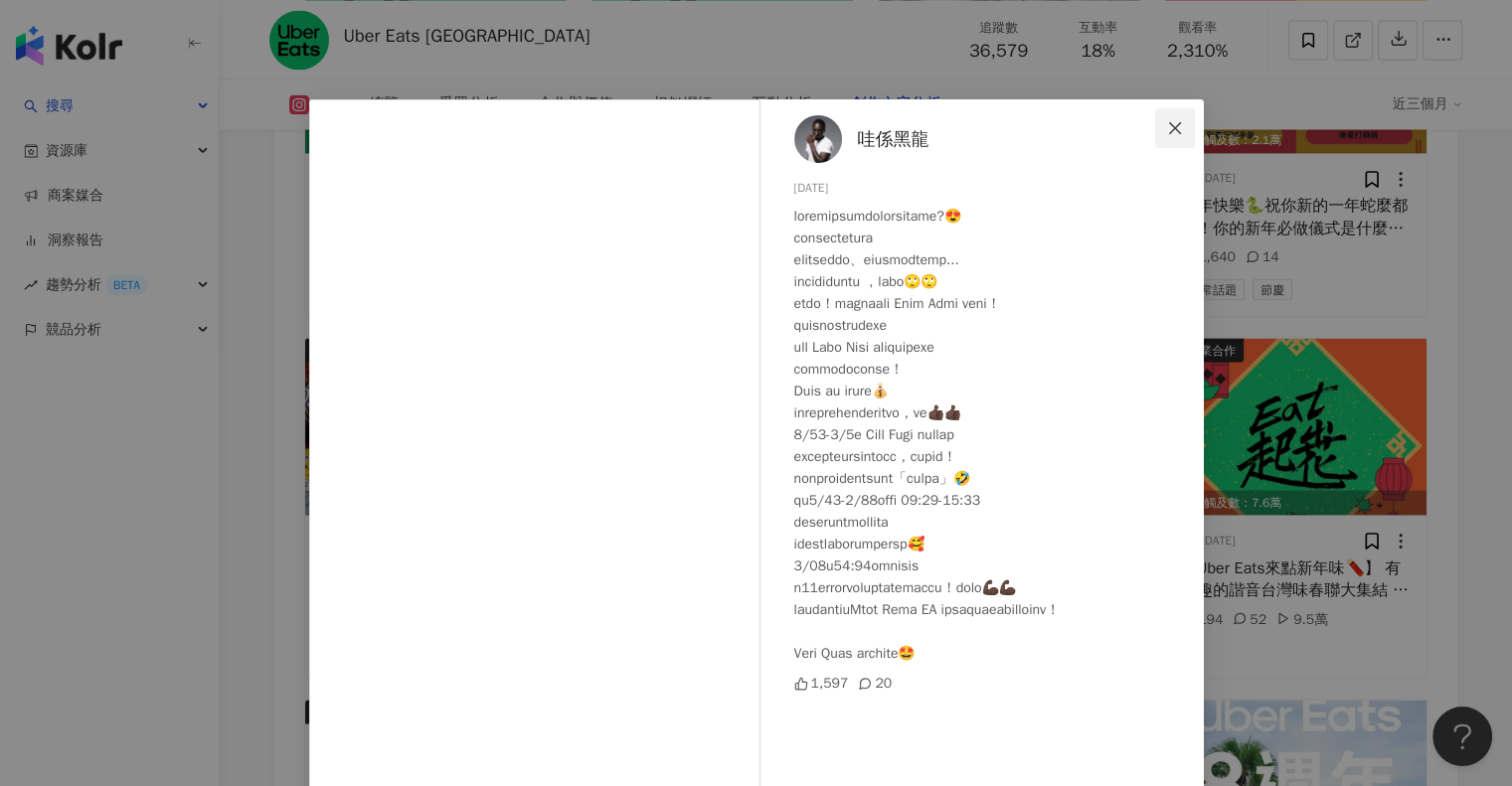 click 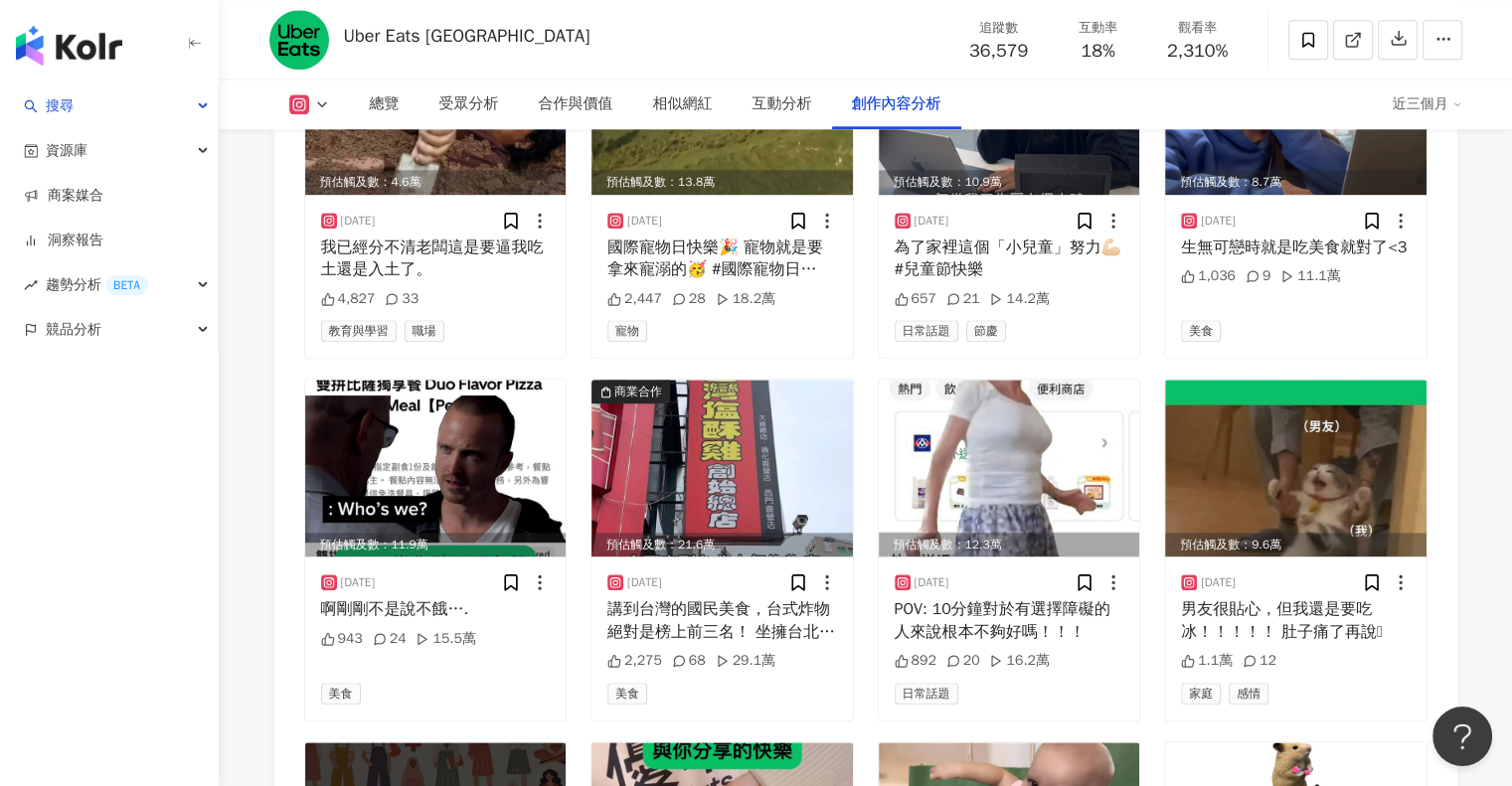 scroll, scrollTop: 9226, scrollLeft: 0, axis: vertical 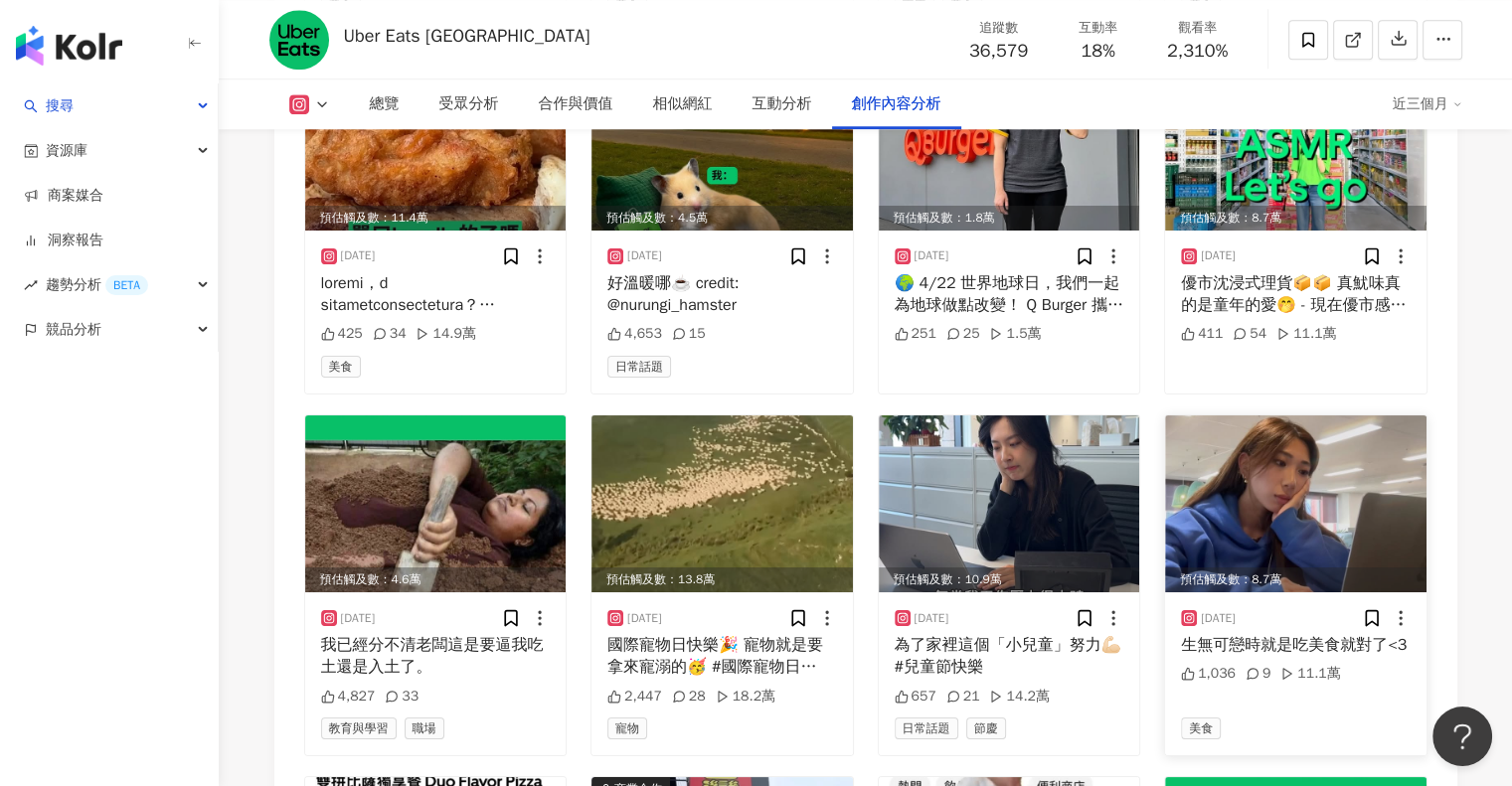 click at bounding box center (1295, 504) 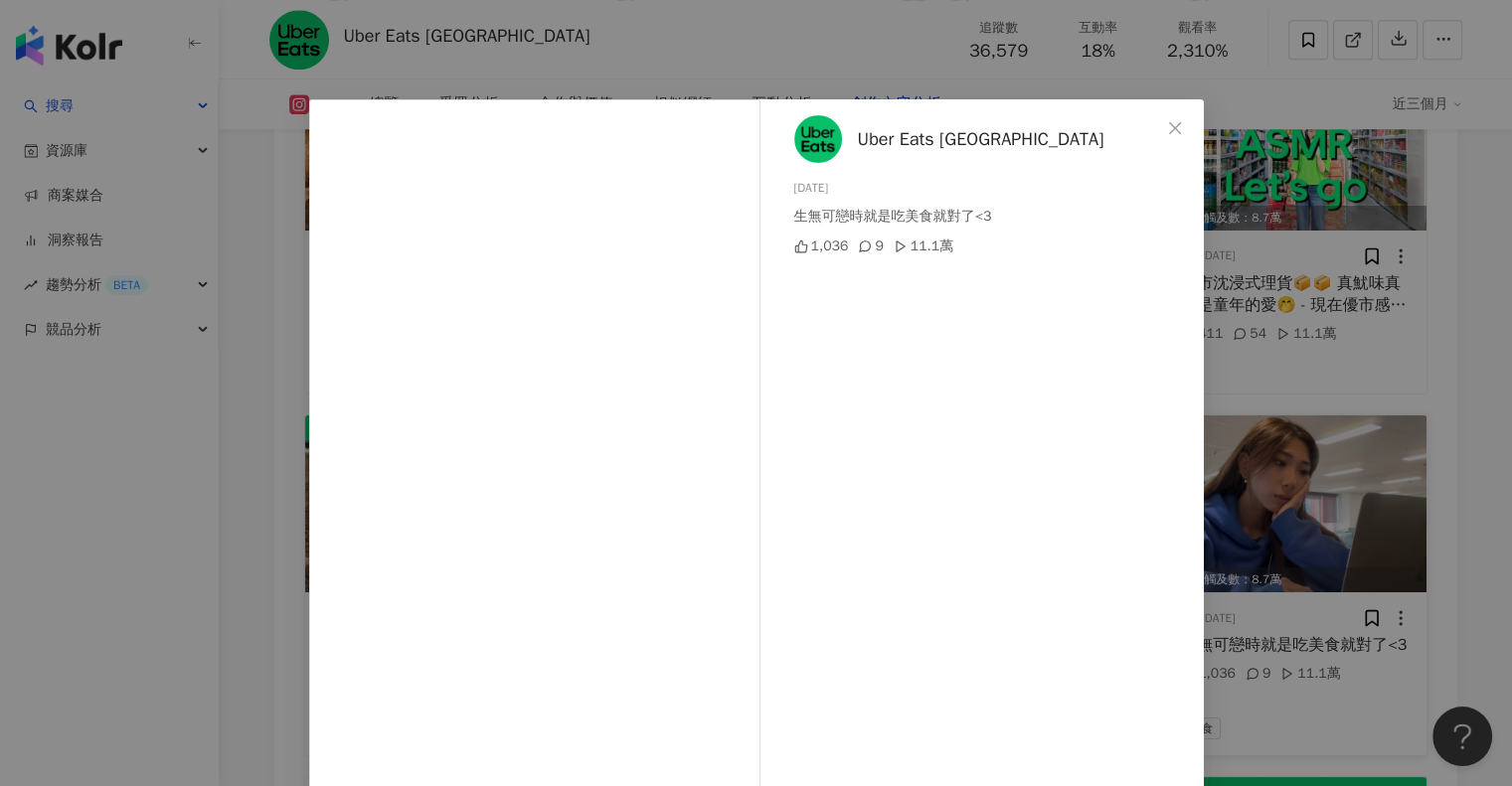 drag, startPoint x: 1173, startPoint y: 130, endPoint x: 1258, endPoint y: 472, distance: 352.4046 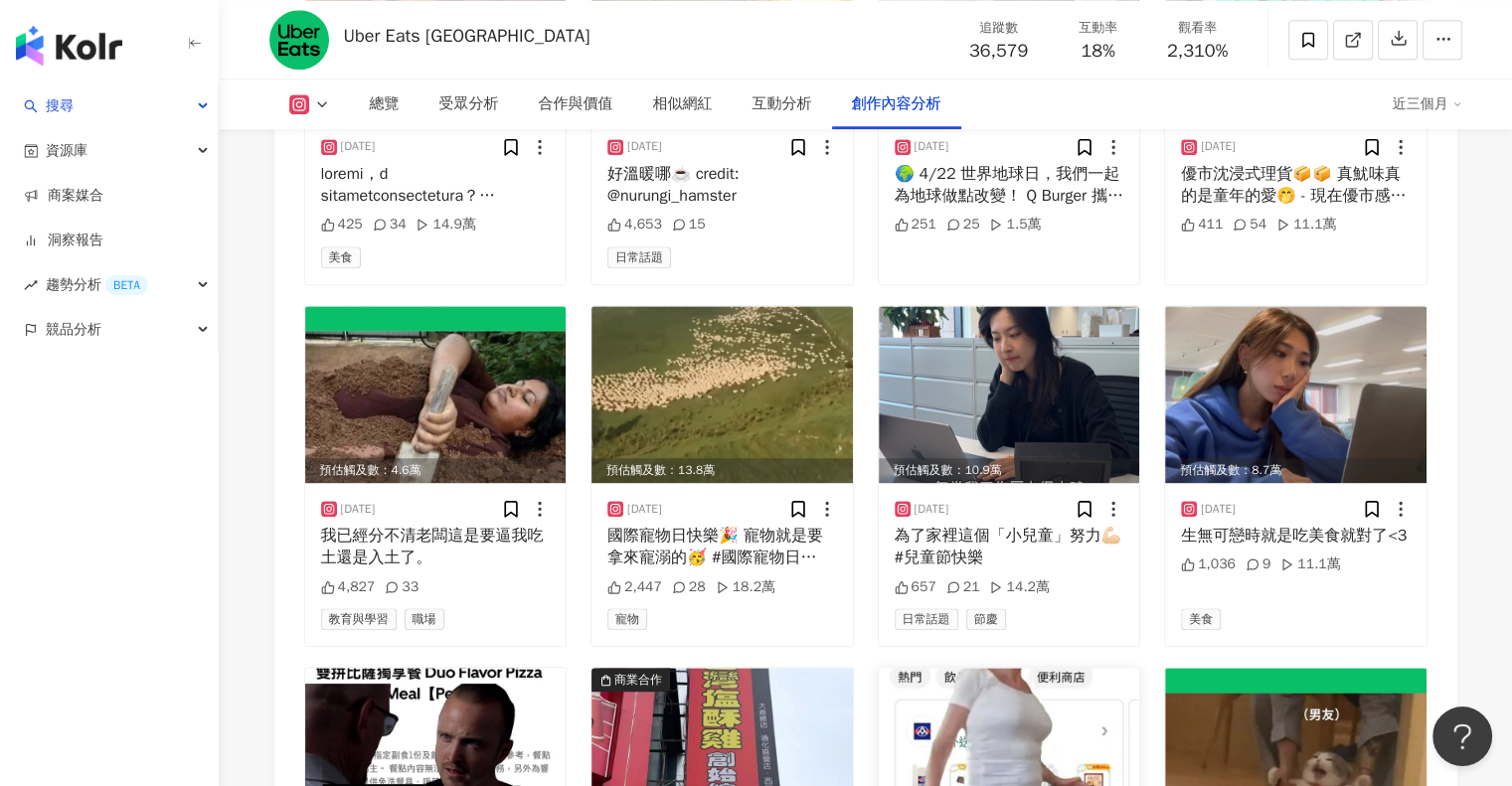 scroll, scrollTop: 9326, scrollLeft: 0, axis: vertical 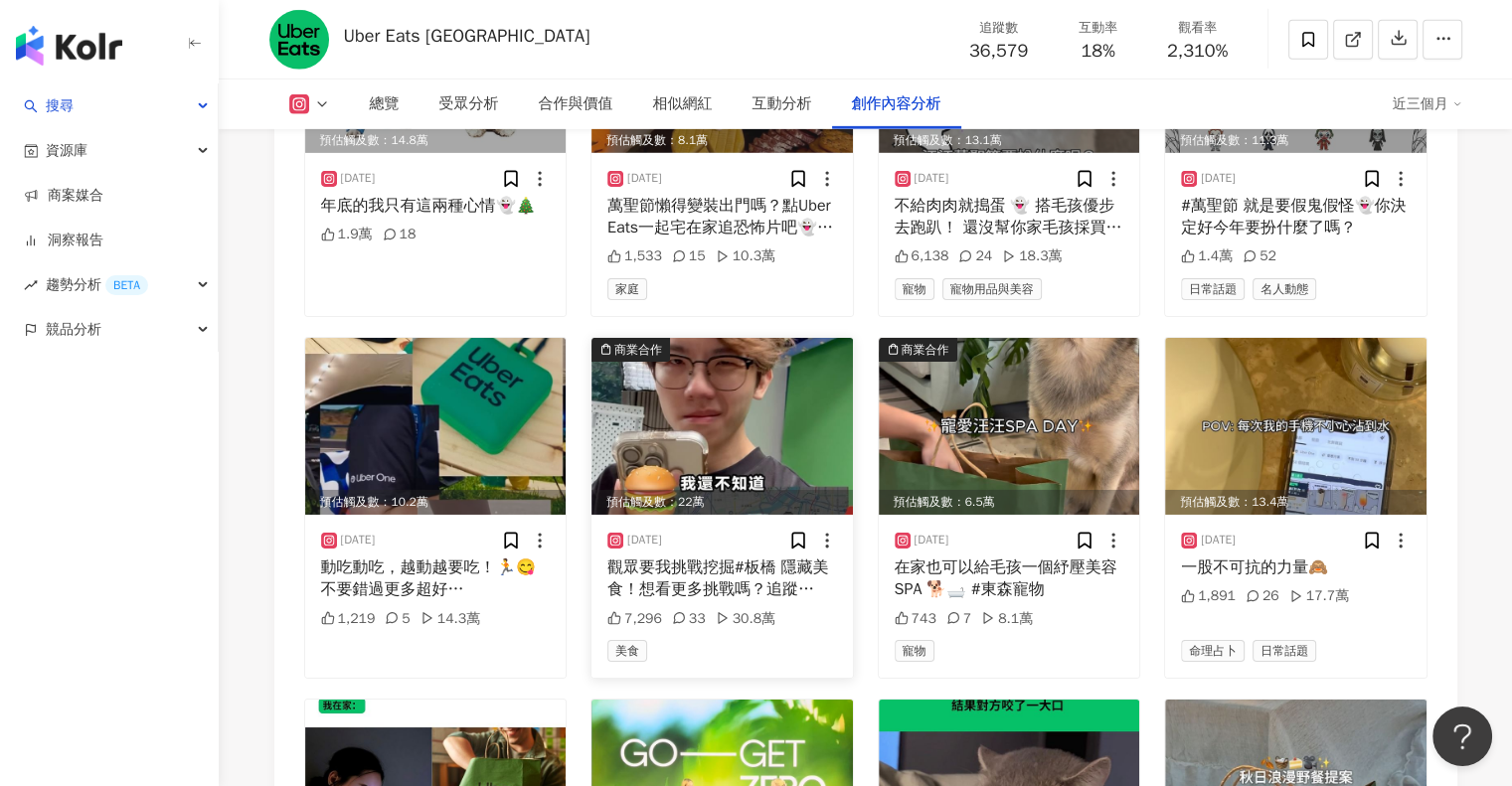 click at bounding box center [722, 426] 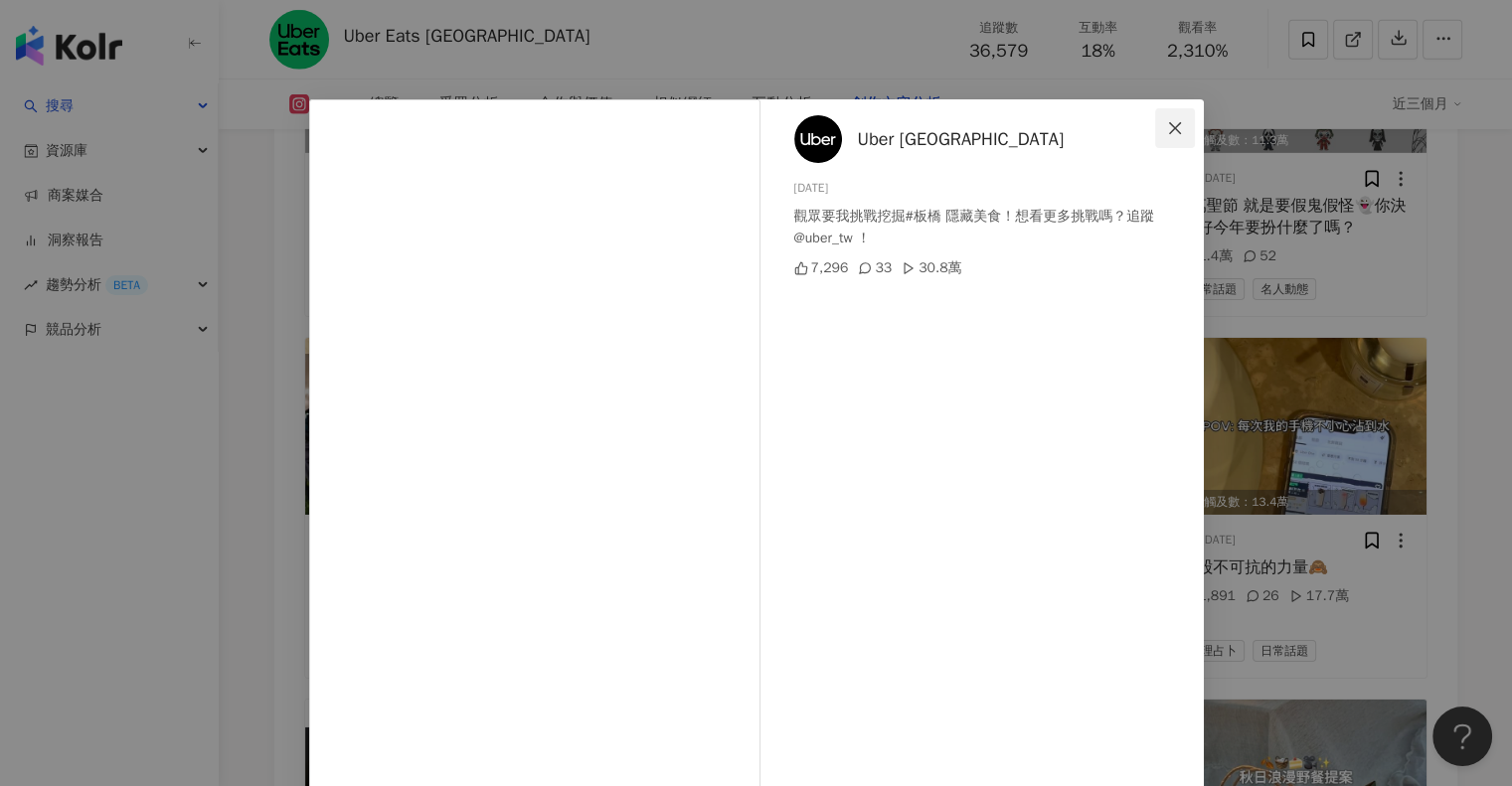 click 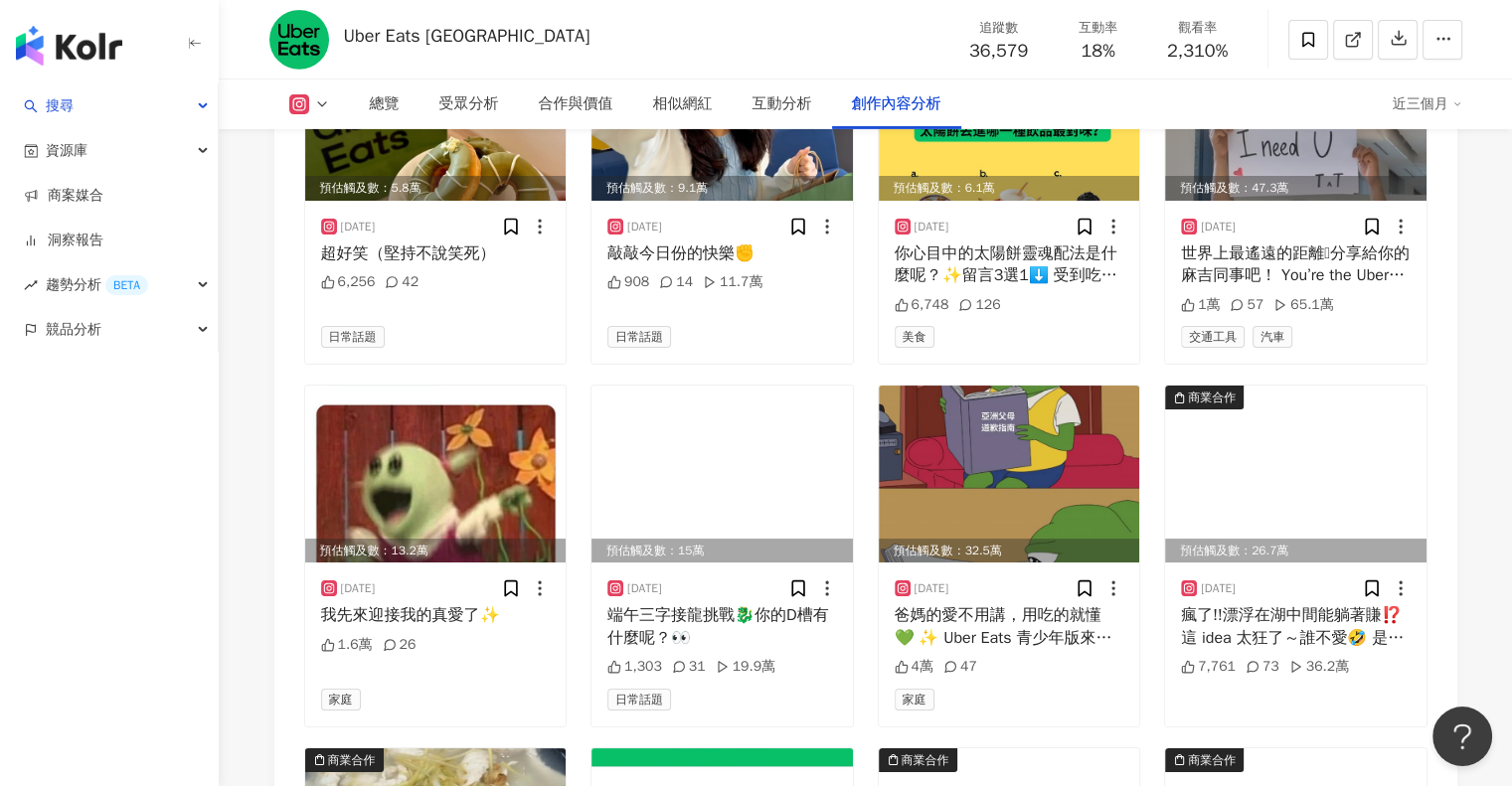 scroll, scrollTop: 6815, scrollLeft: 0, axis: vertical 